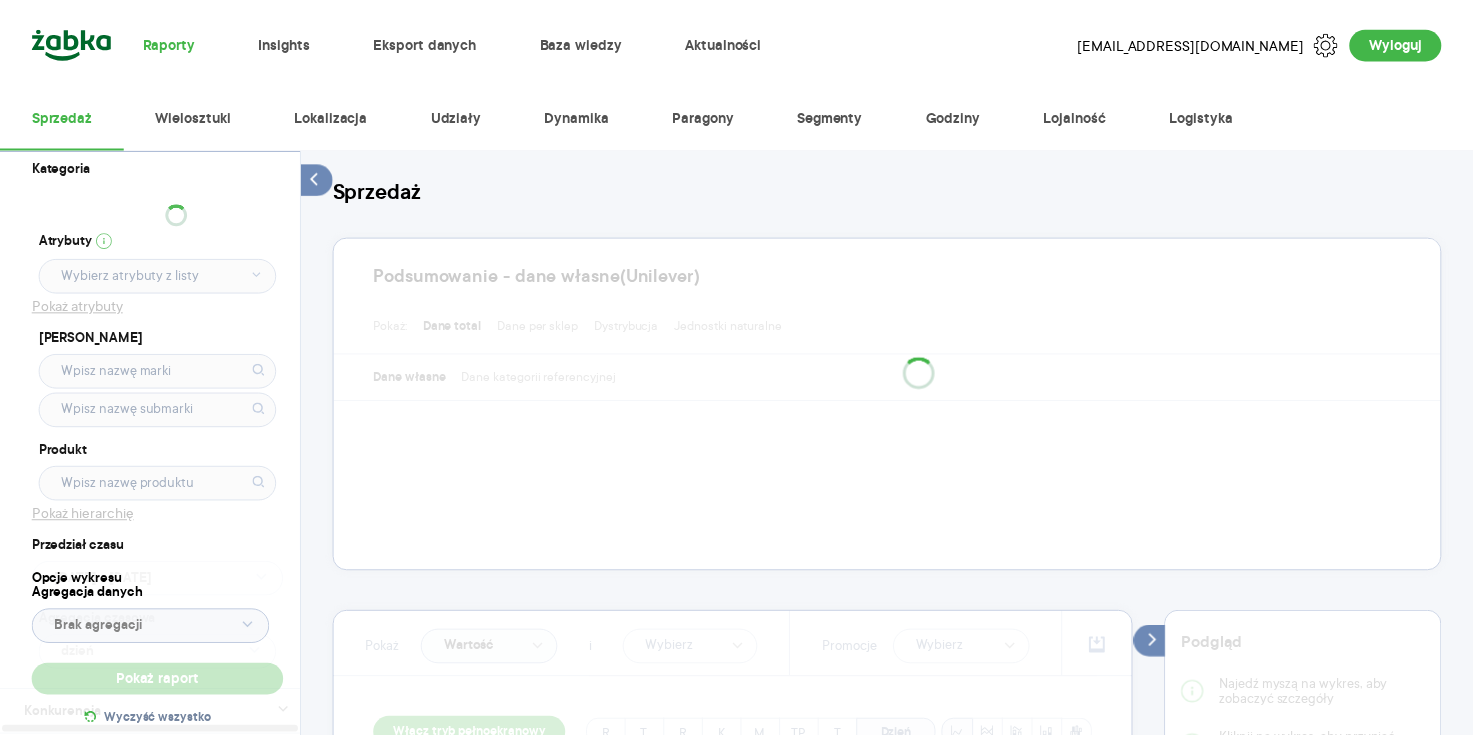 scroll, scrollTop: 0, scrollLeft: 0, axis: both 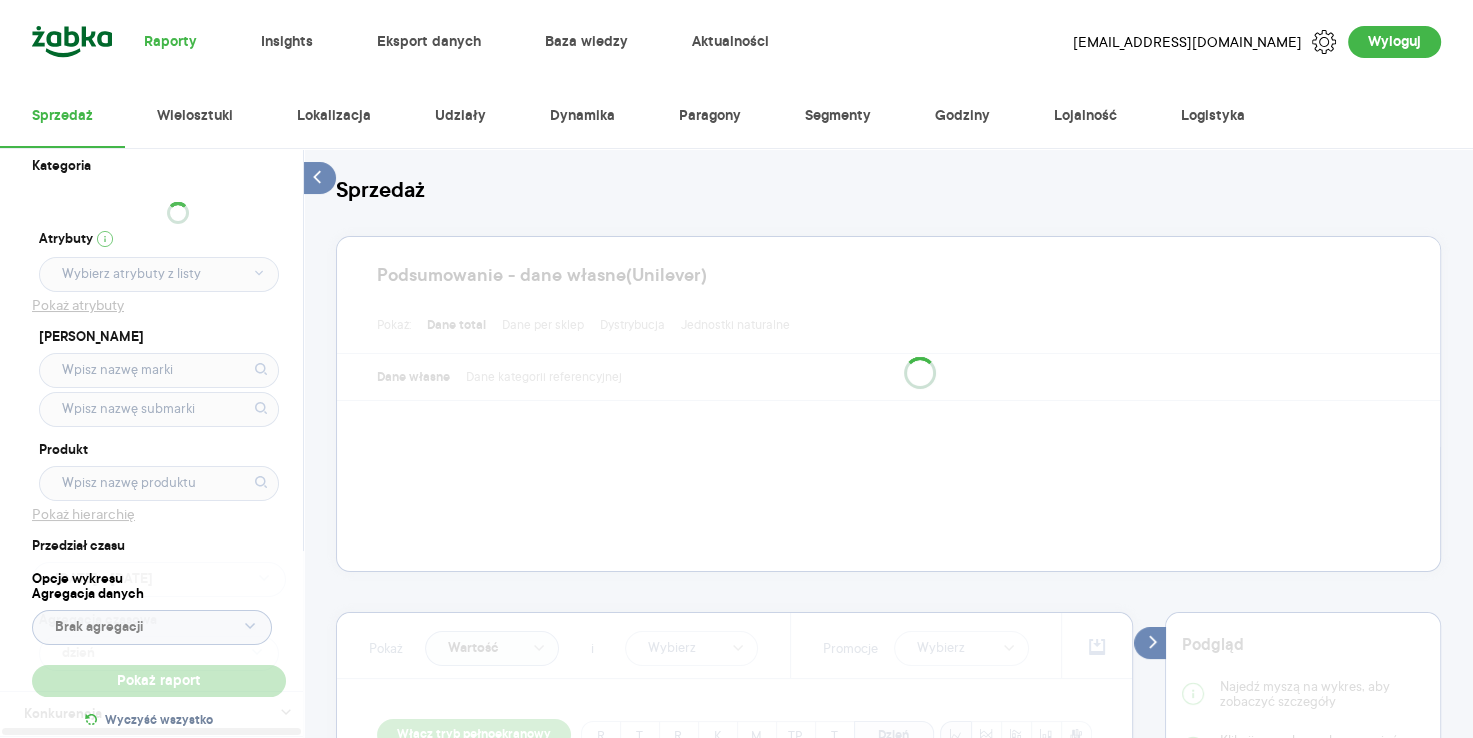 type on "Pobieranie" 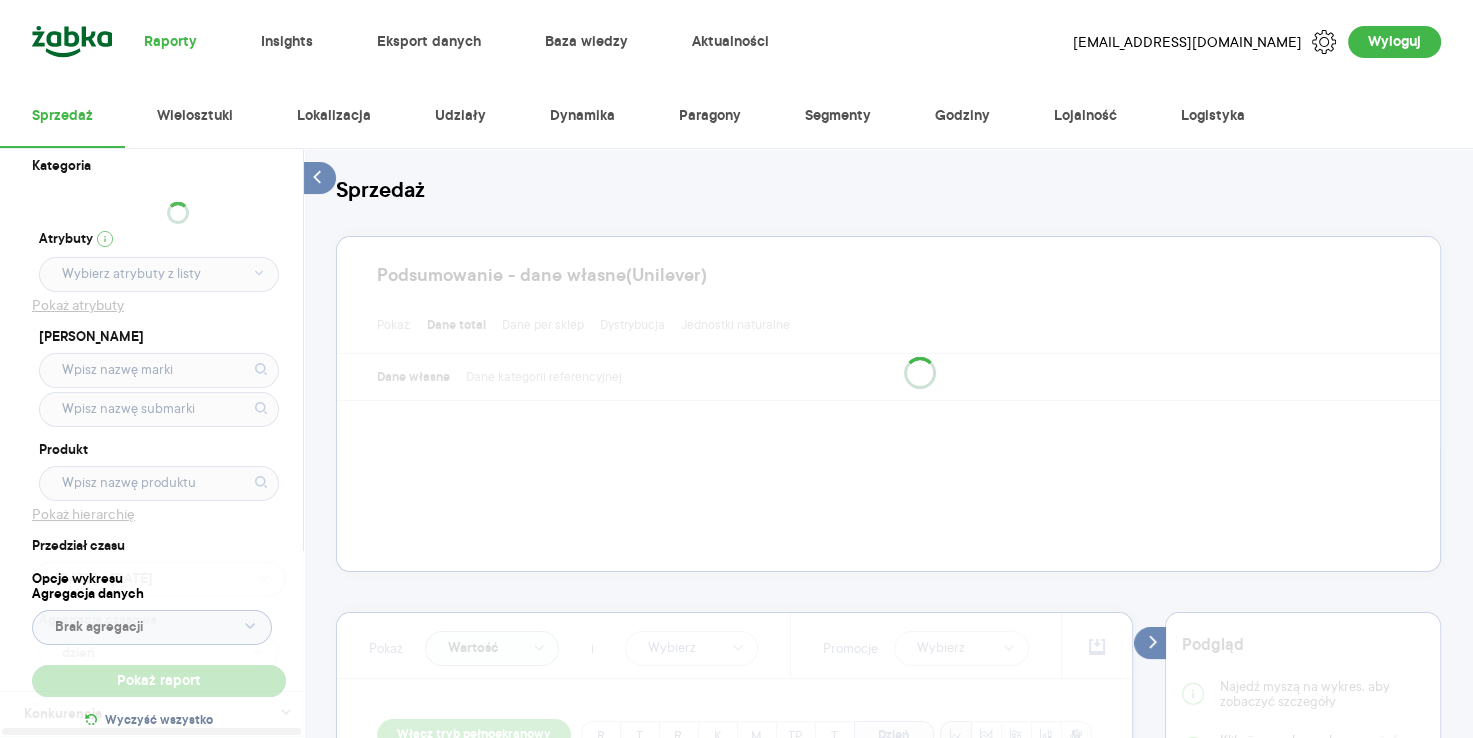 type on "Pobieranie" 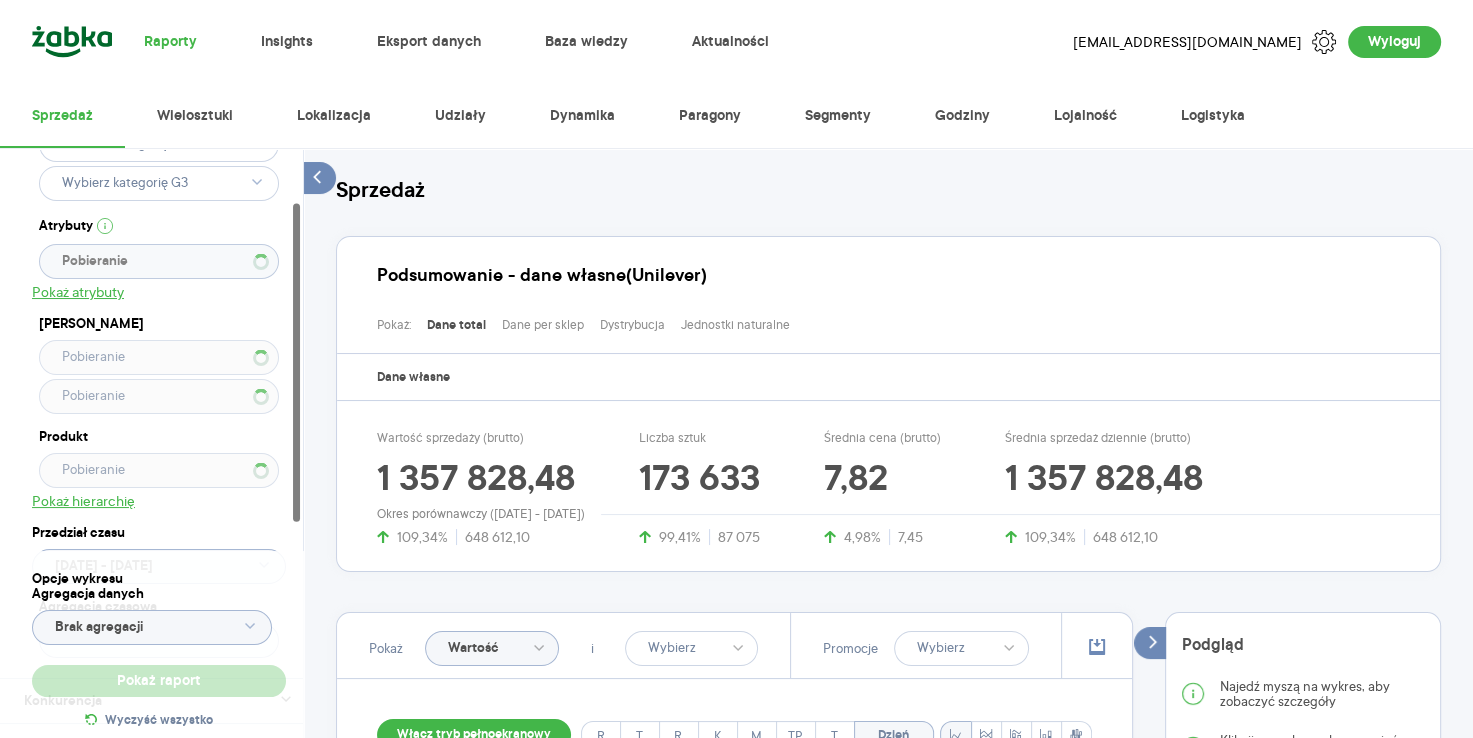 type 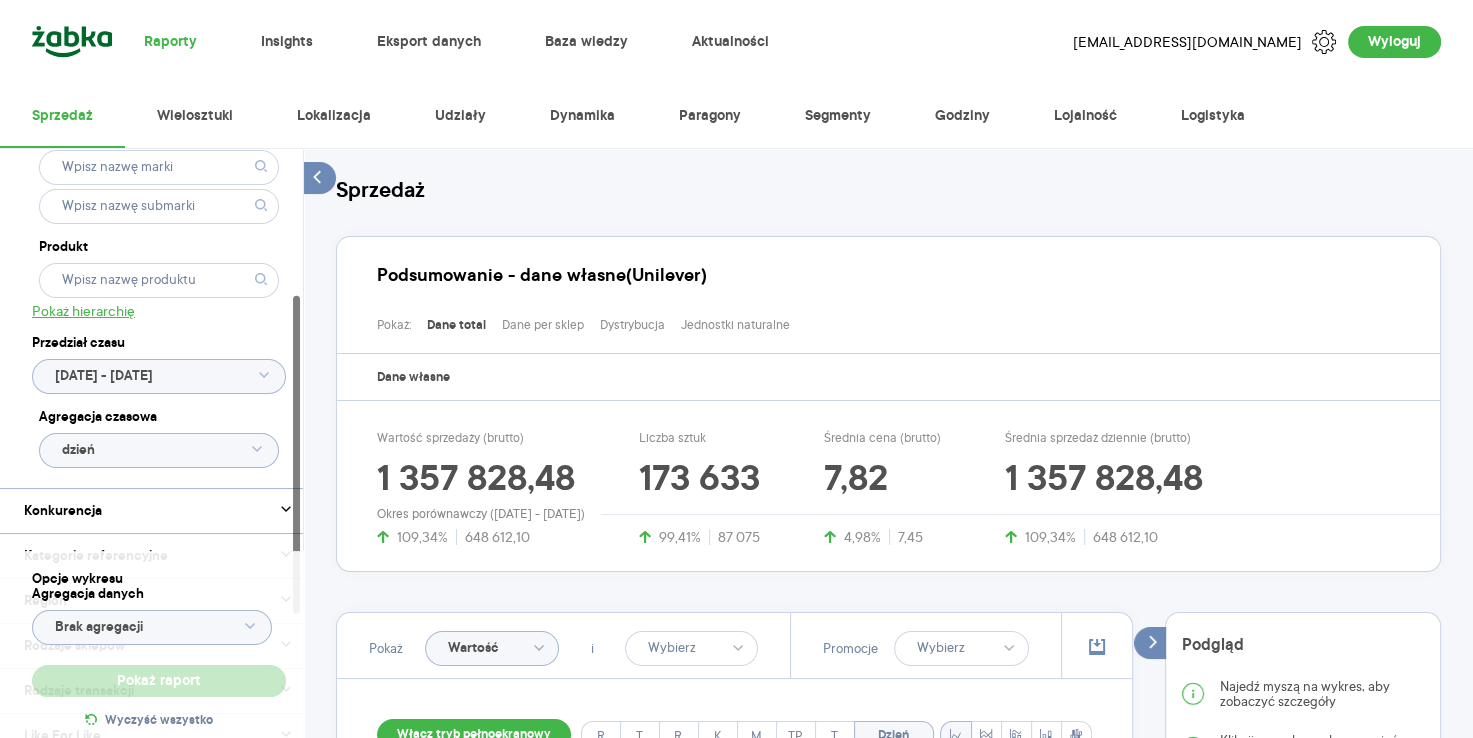 scroll, scrollTop: 301, scrollLeft: 0, axis: vertical 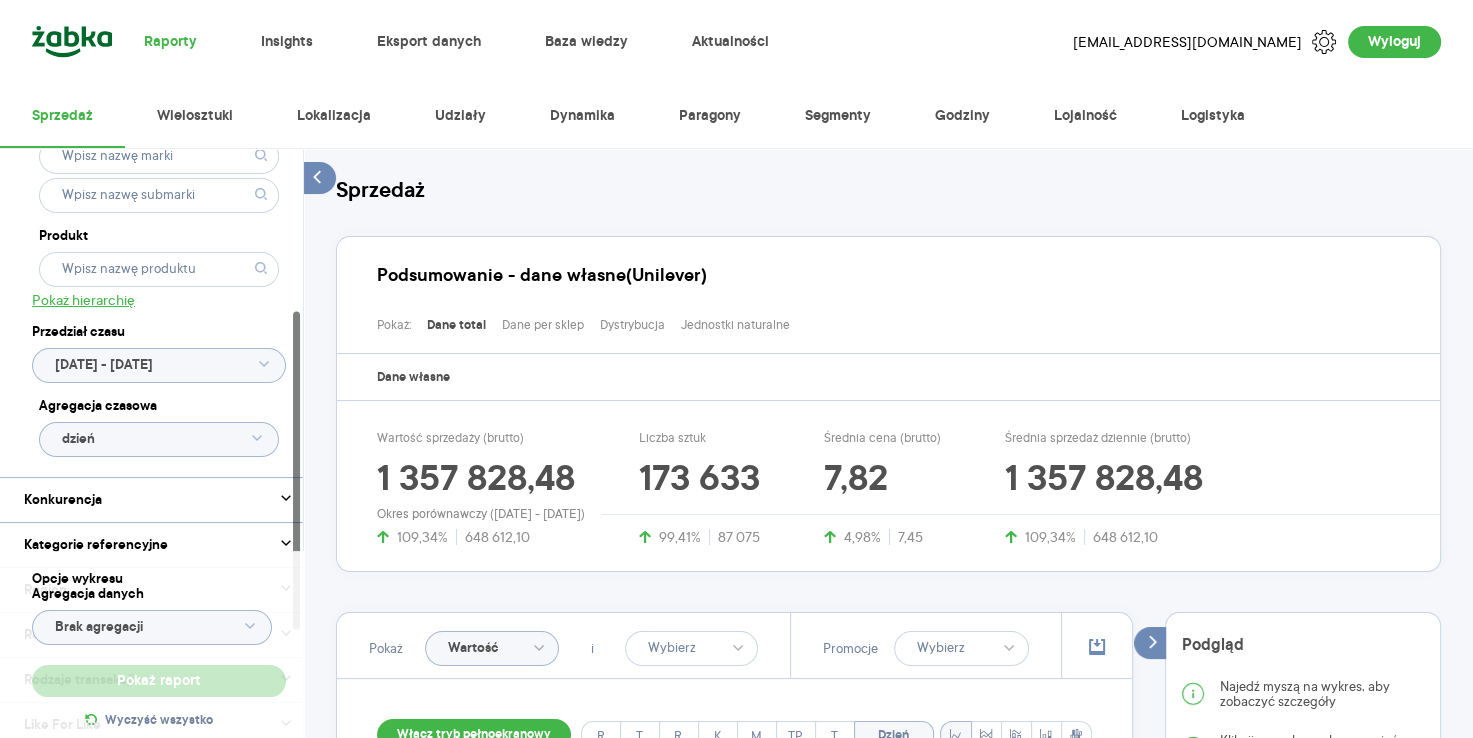 click on "[DATE] - [DATE]" 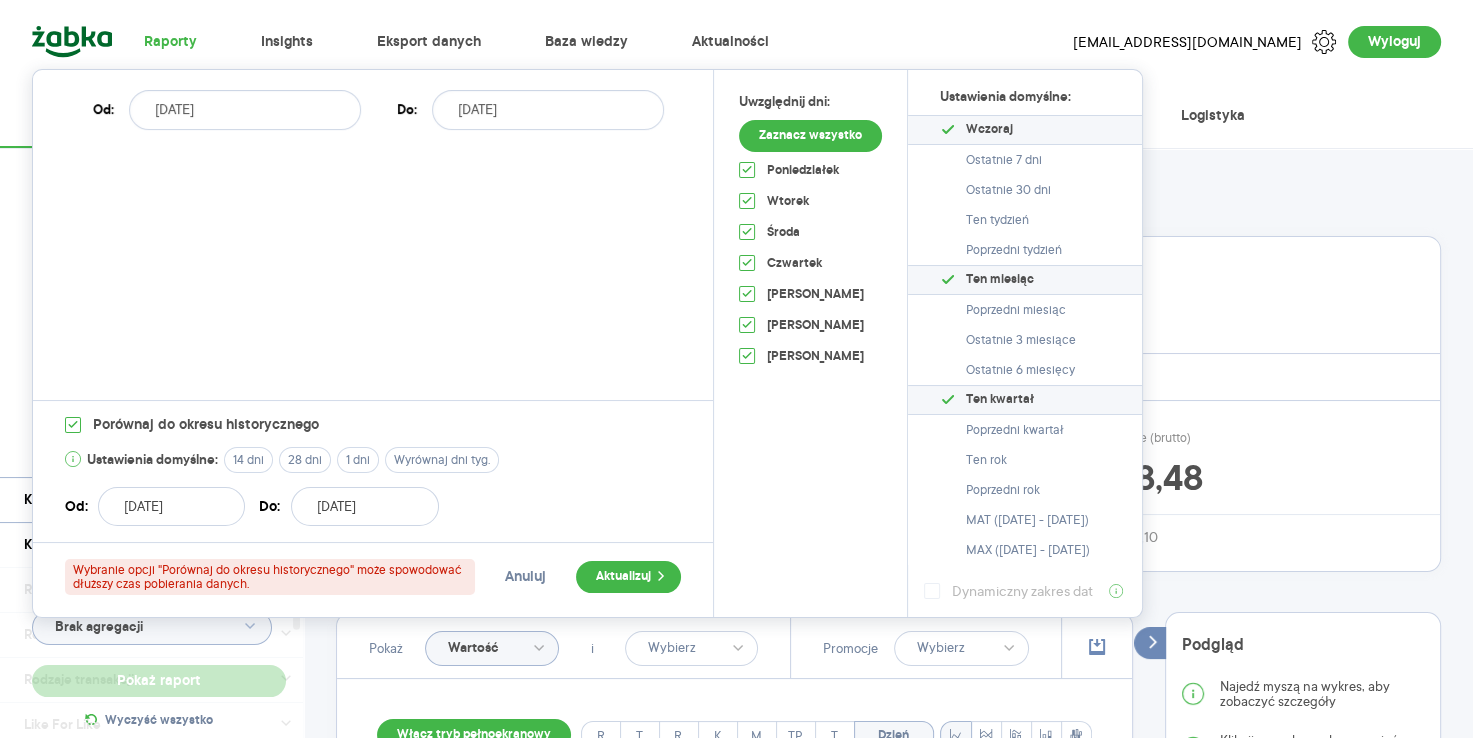 type on "Pobieranie" 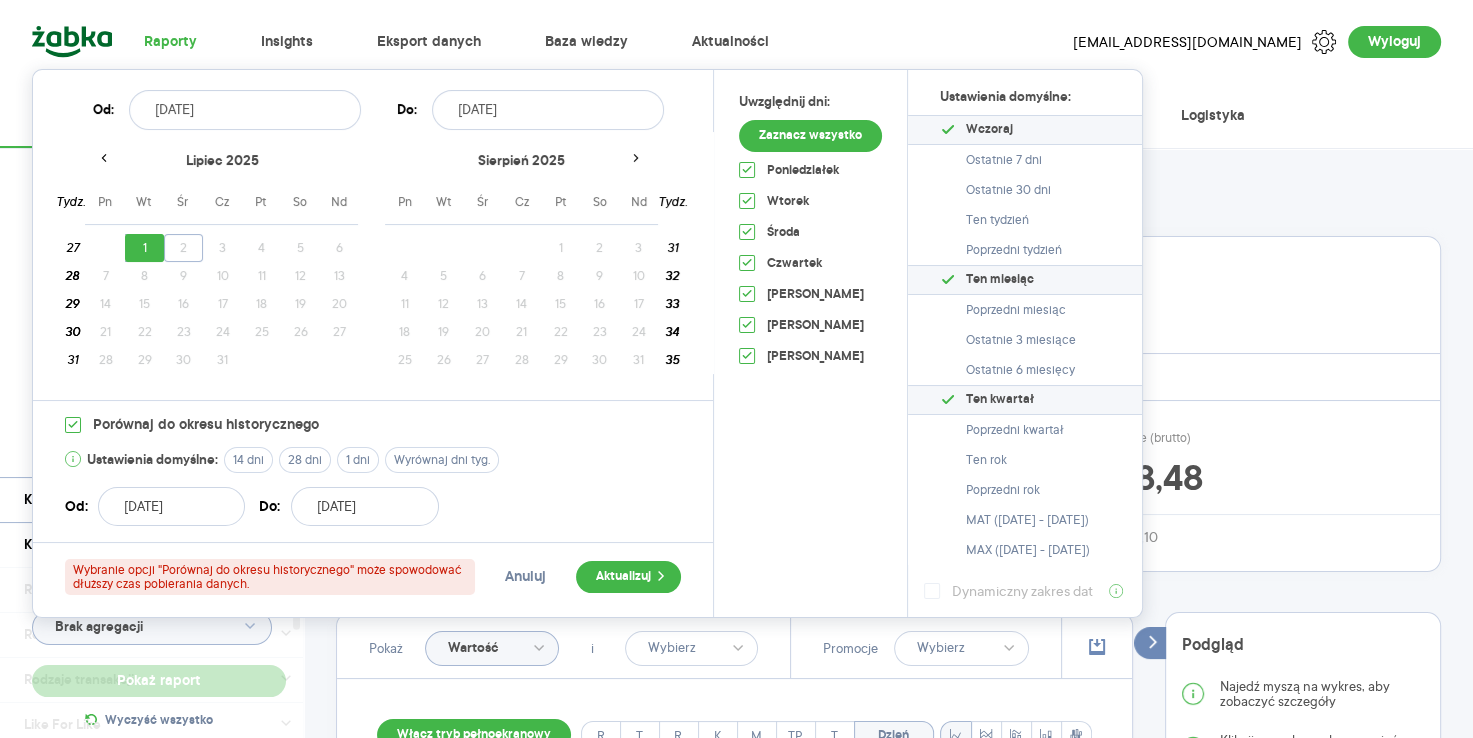 type 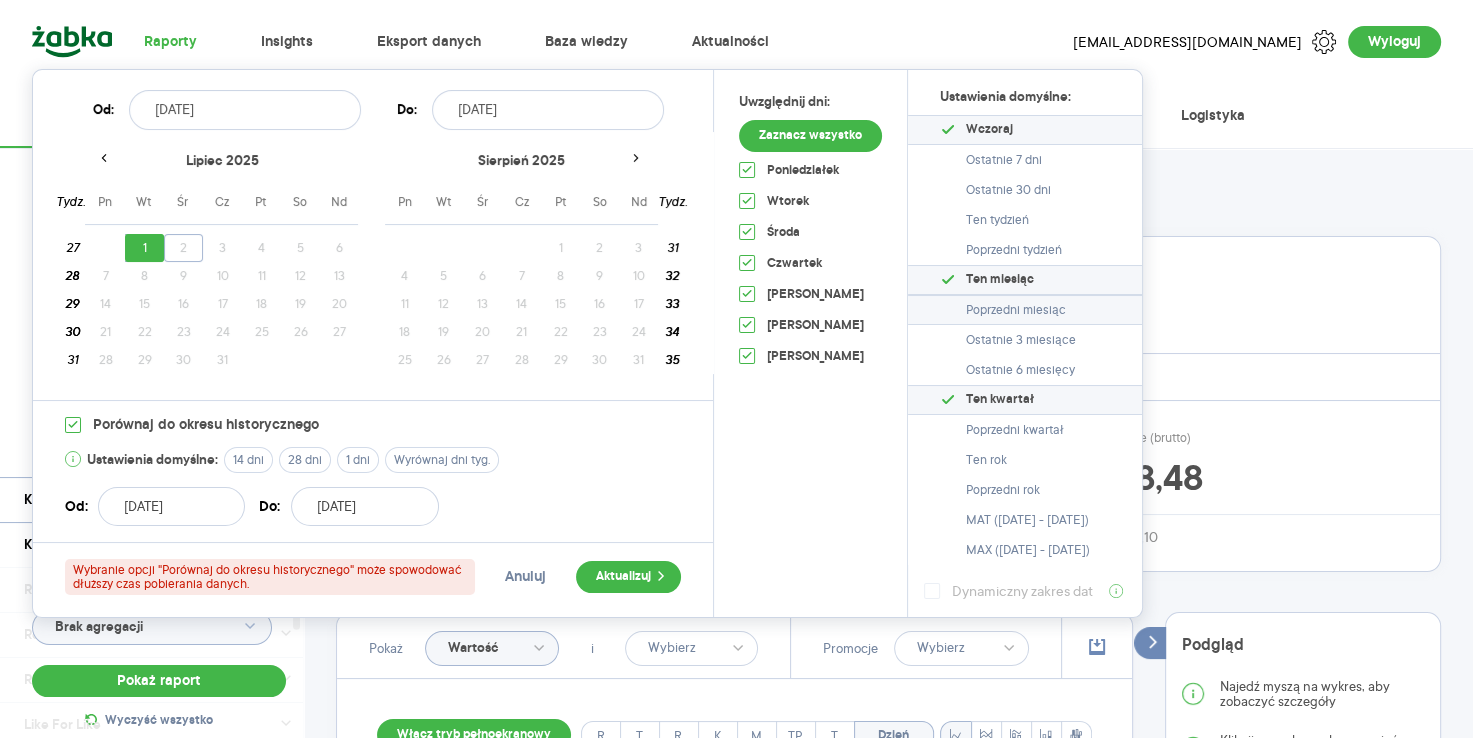 click on "Poprzedni miesiąc" at bounding box center [1016, 310] 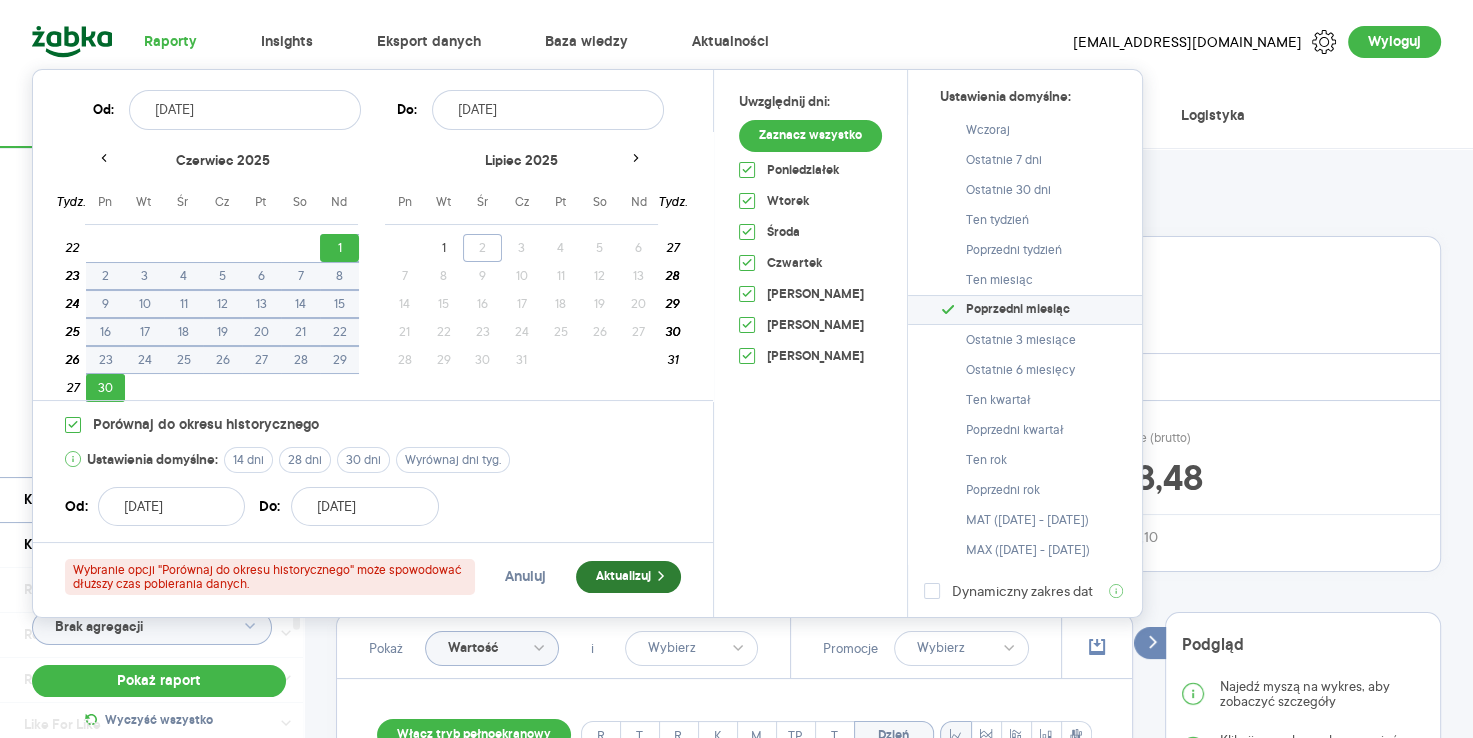 click on "Aktualizuj" at bounding box center [628, 577] 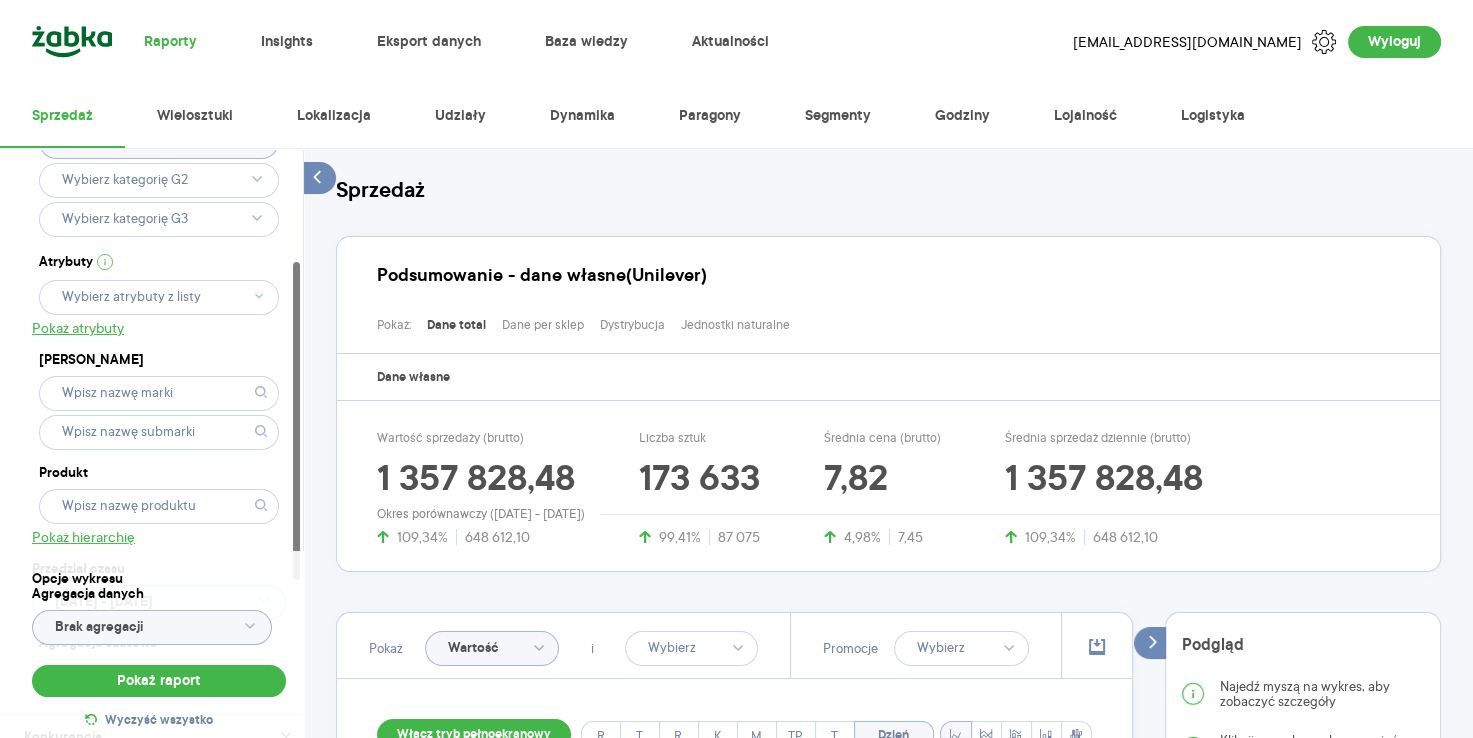 scroll, scrollTop: 0, scrollLeft: 0, axis: both 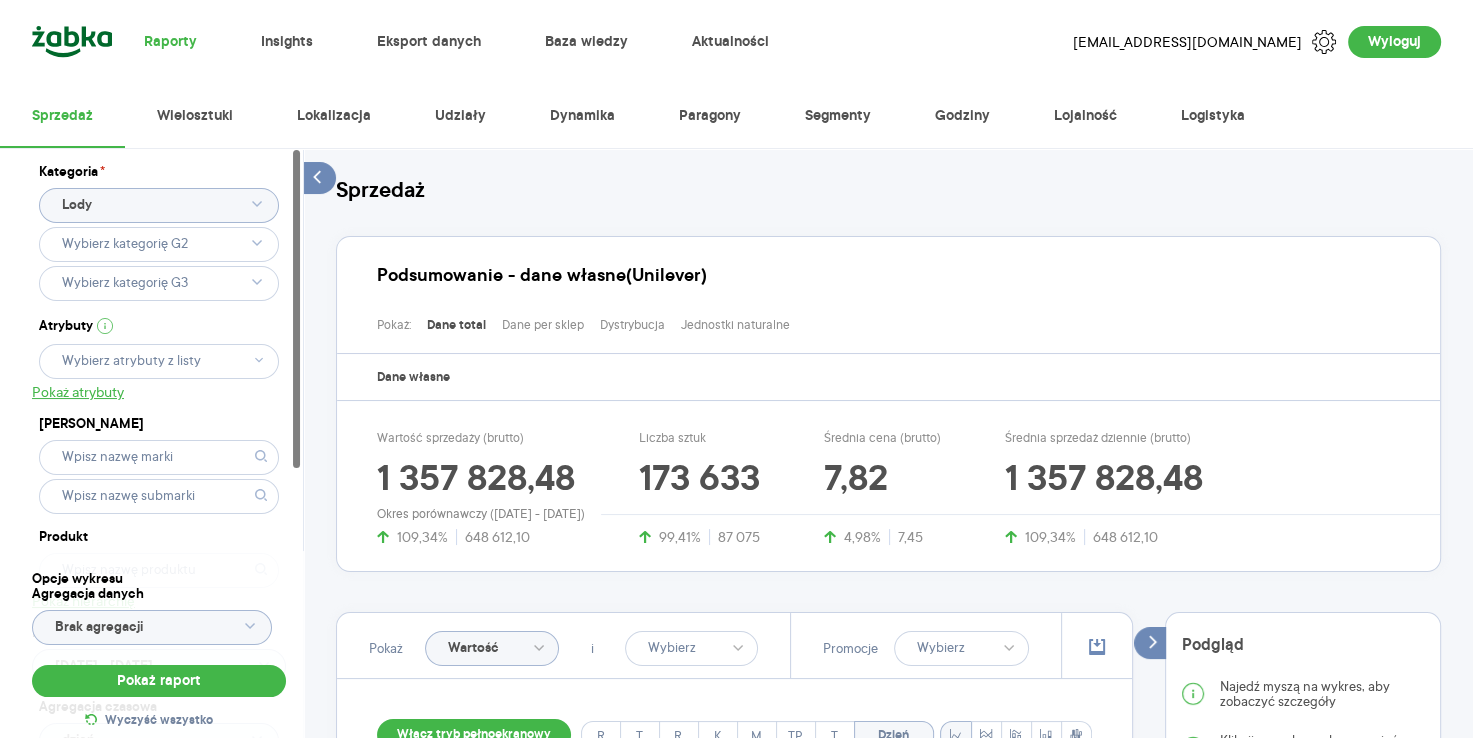 click 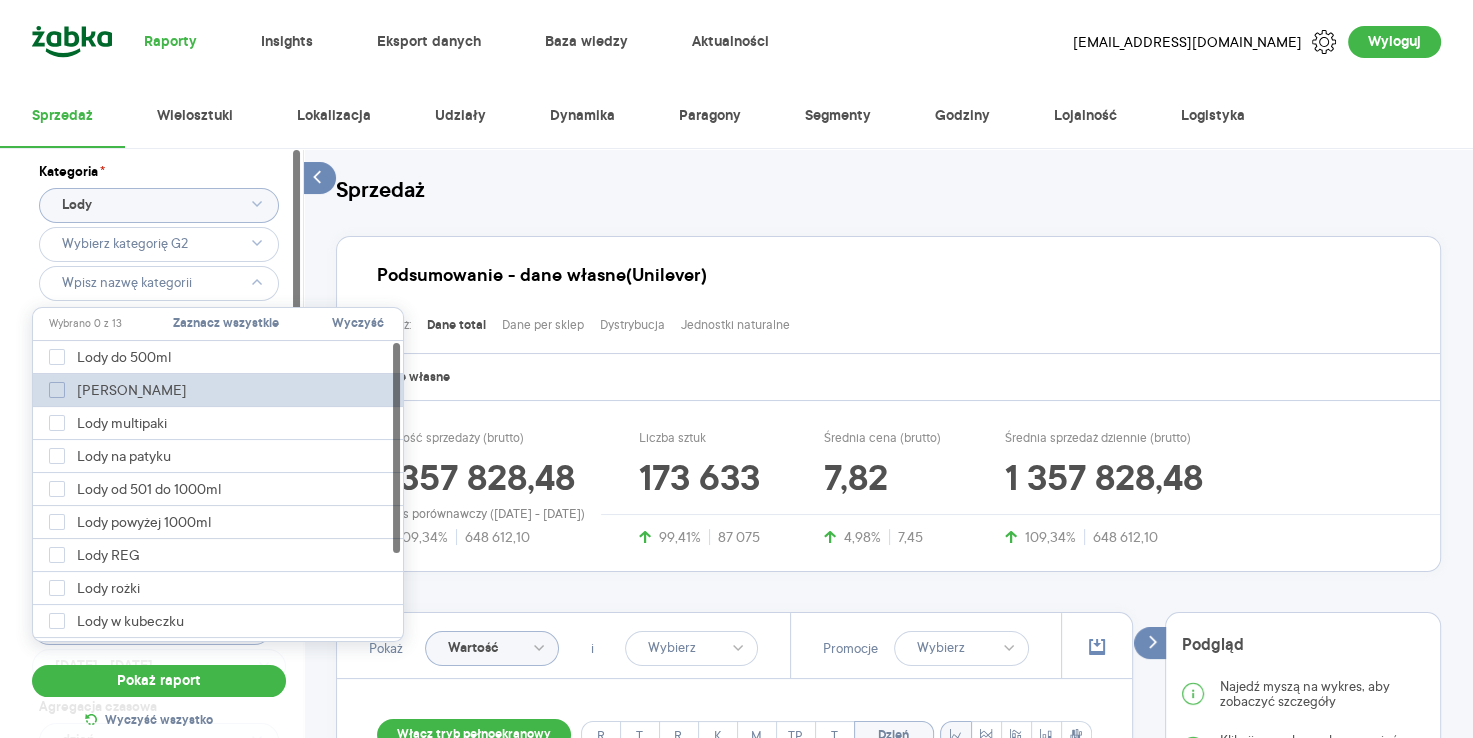 click on "[PERSON_NAME]" at bounding box center [118, 390] 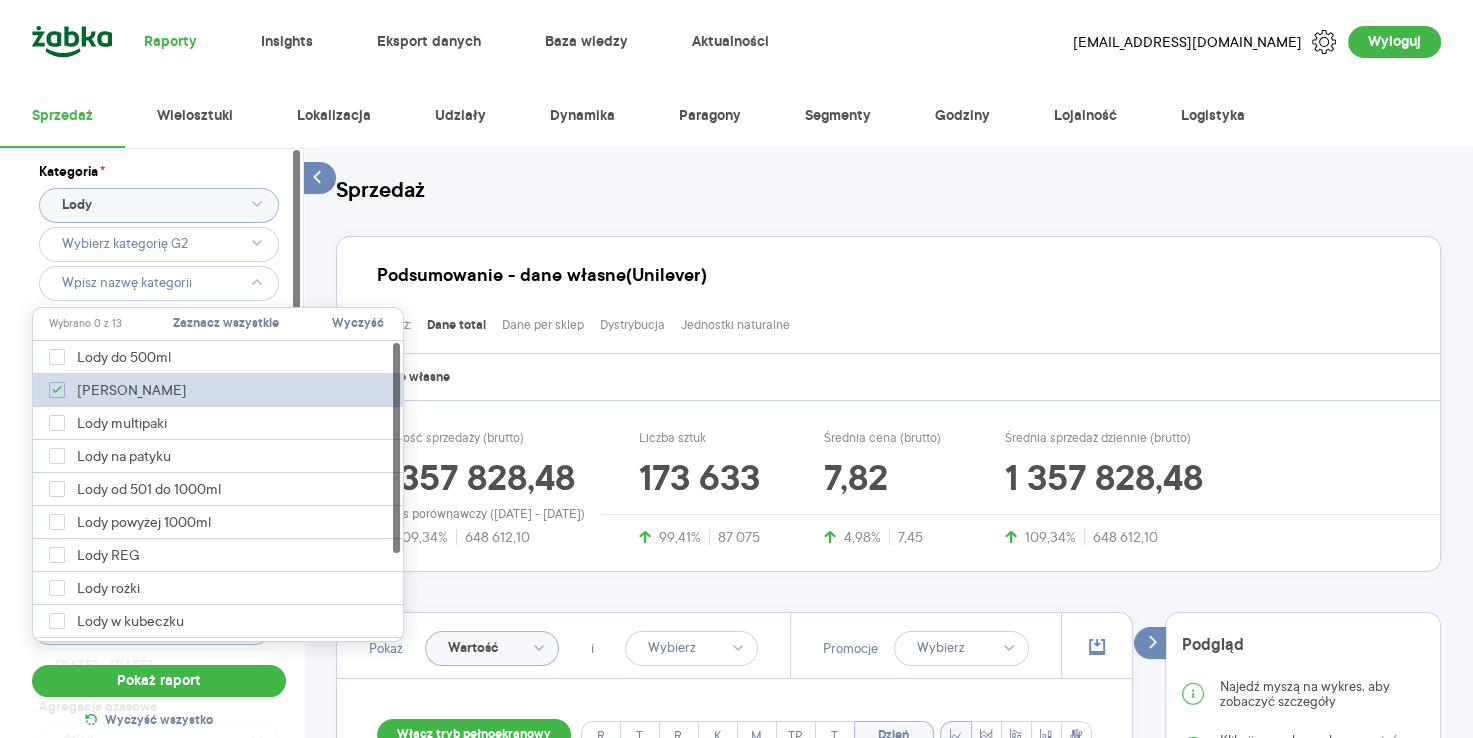 type on "Pobieranie" 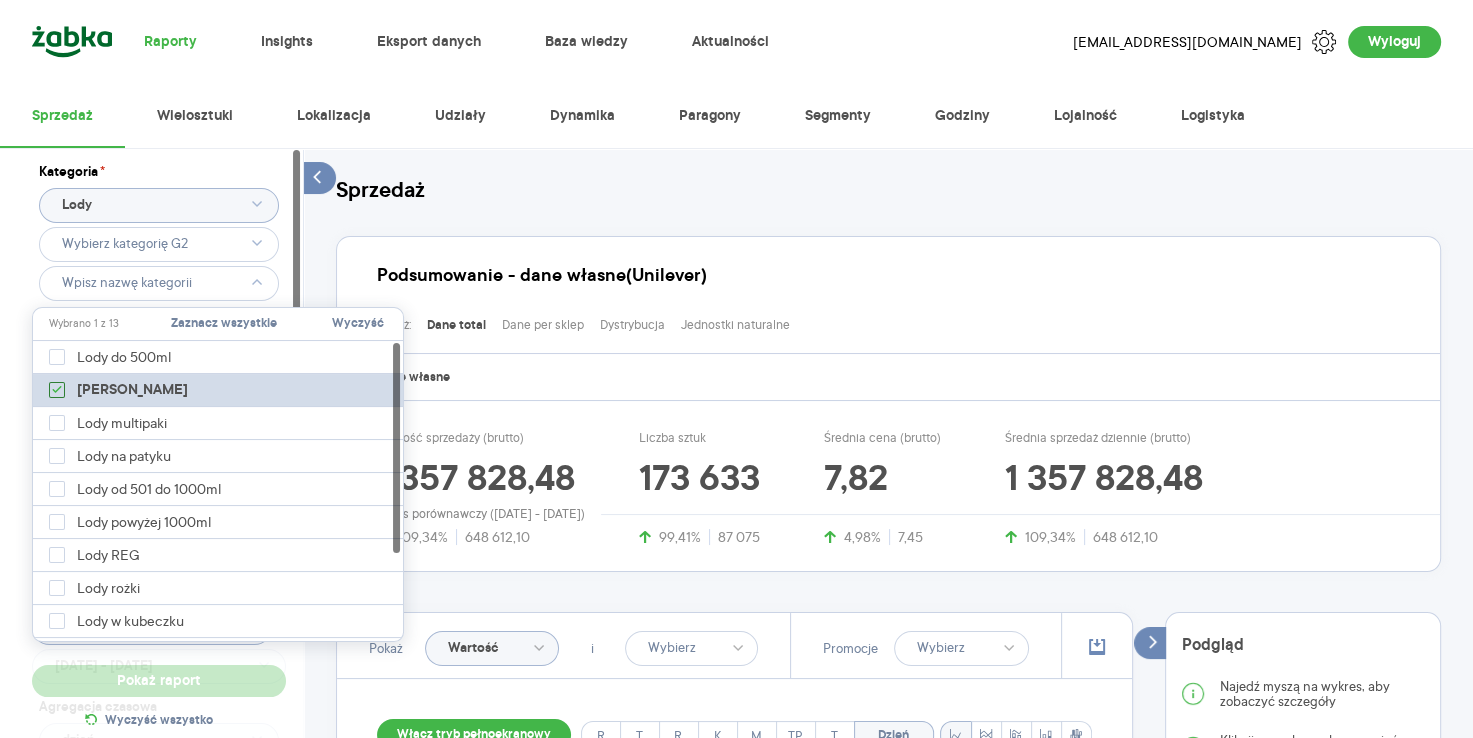 type 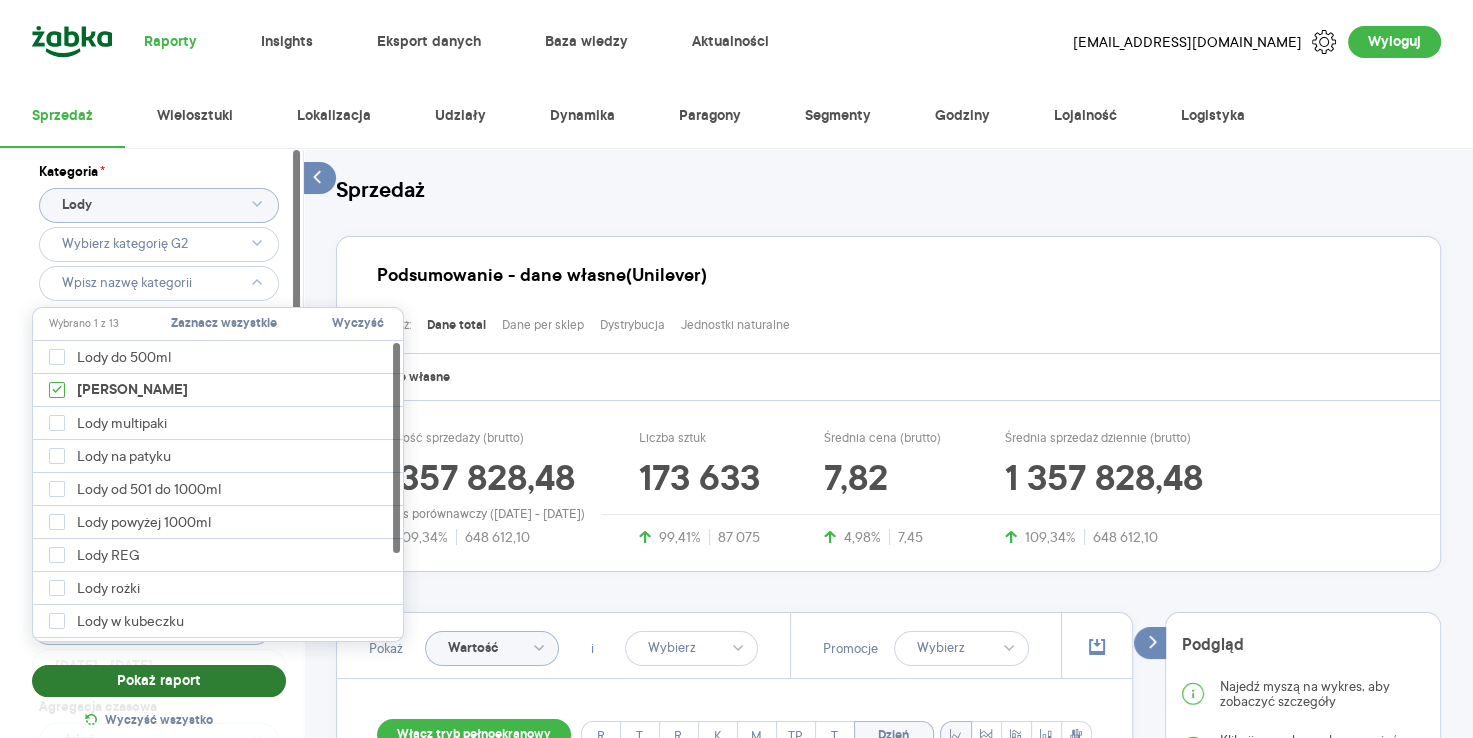 click on "Pokaż raport" at bounding box center (159, 681) 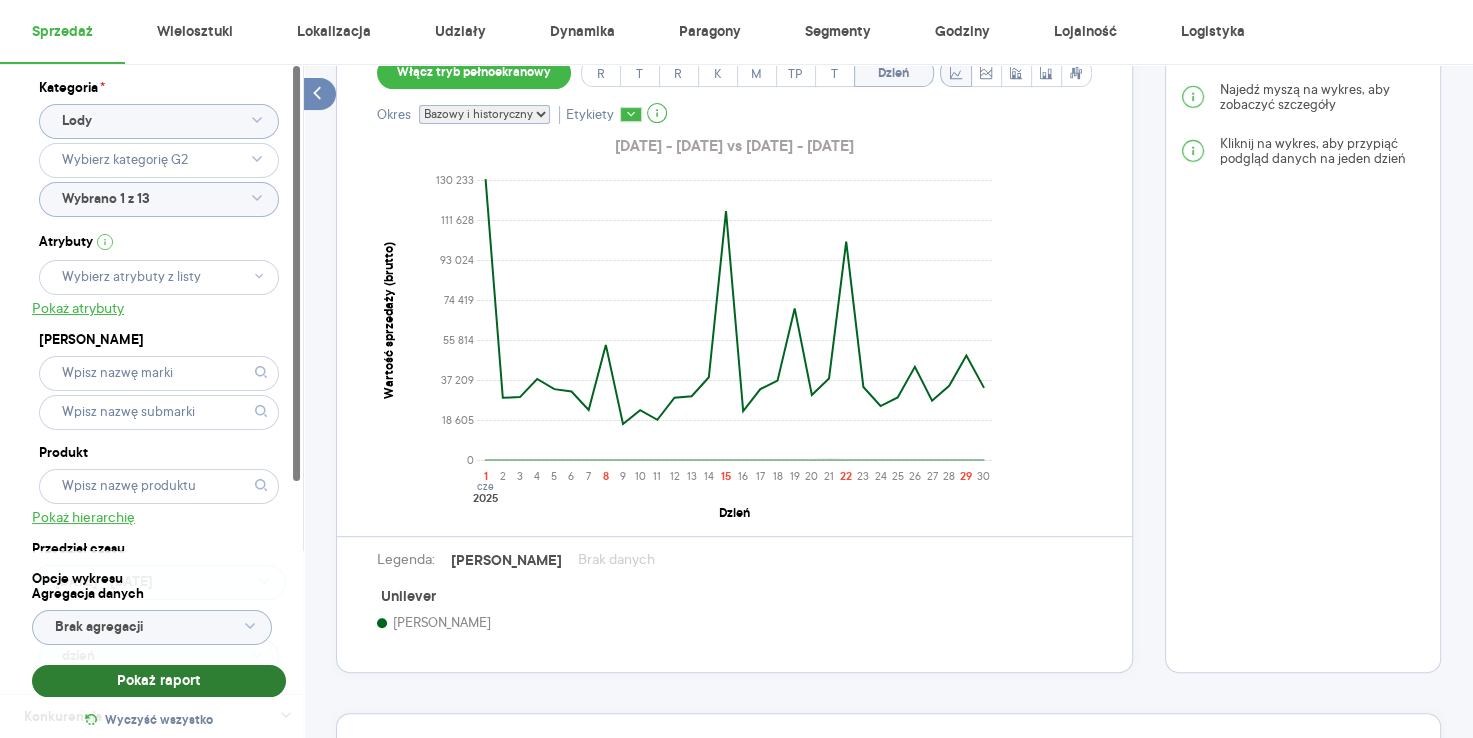scroll, scrollTop: 665, scrollLeft: 0, axis: vertical 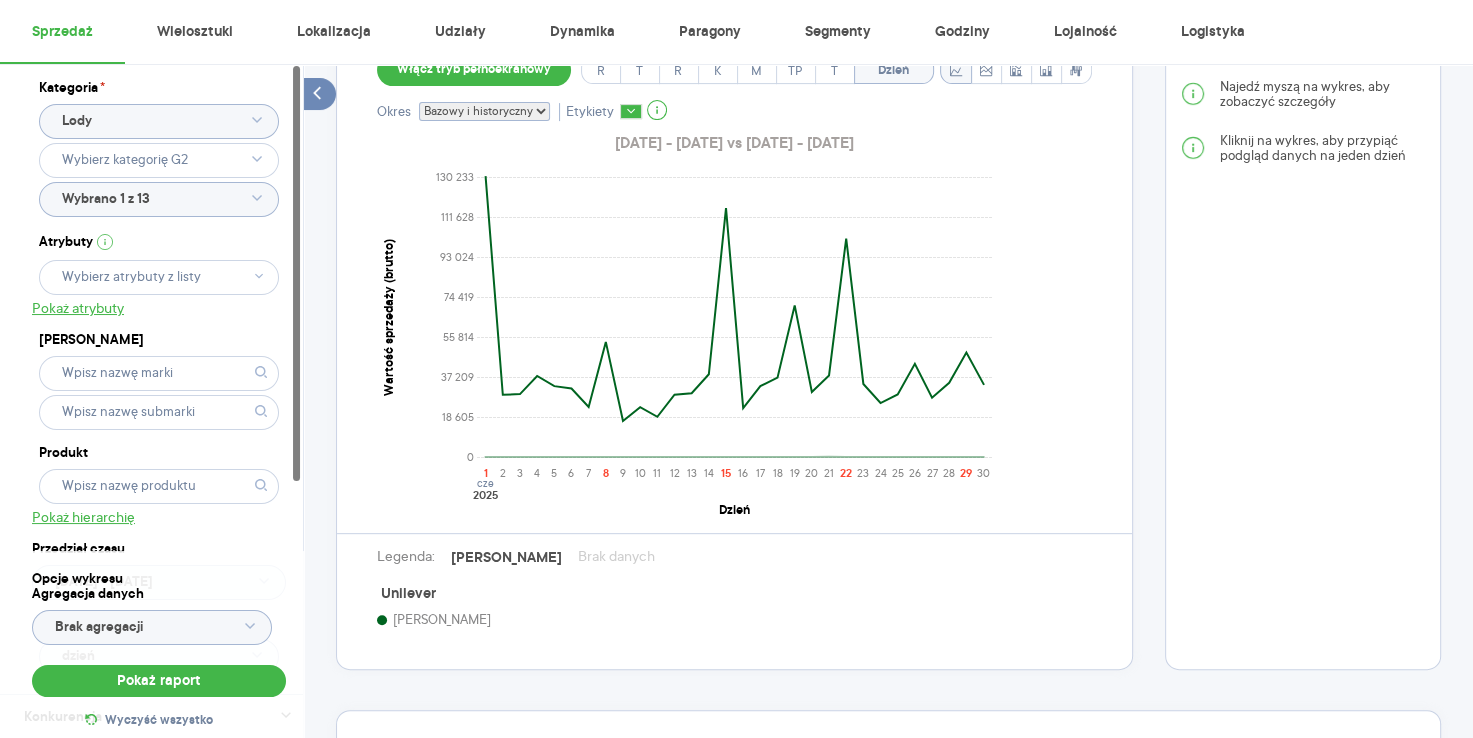 click on "Wybrano 1 z 13" 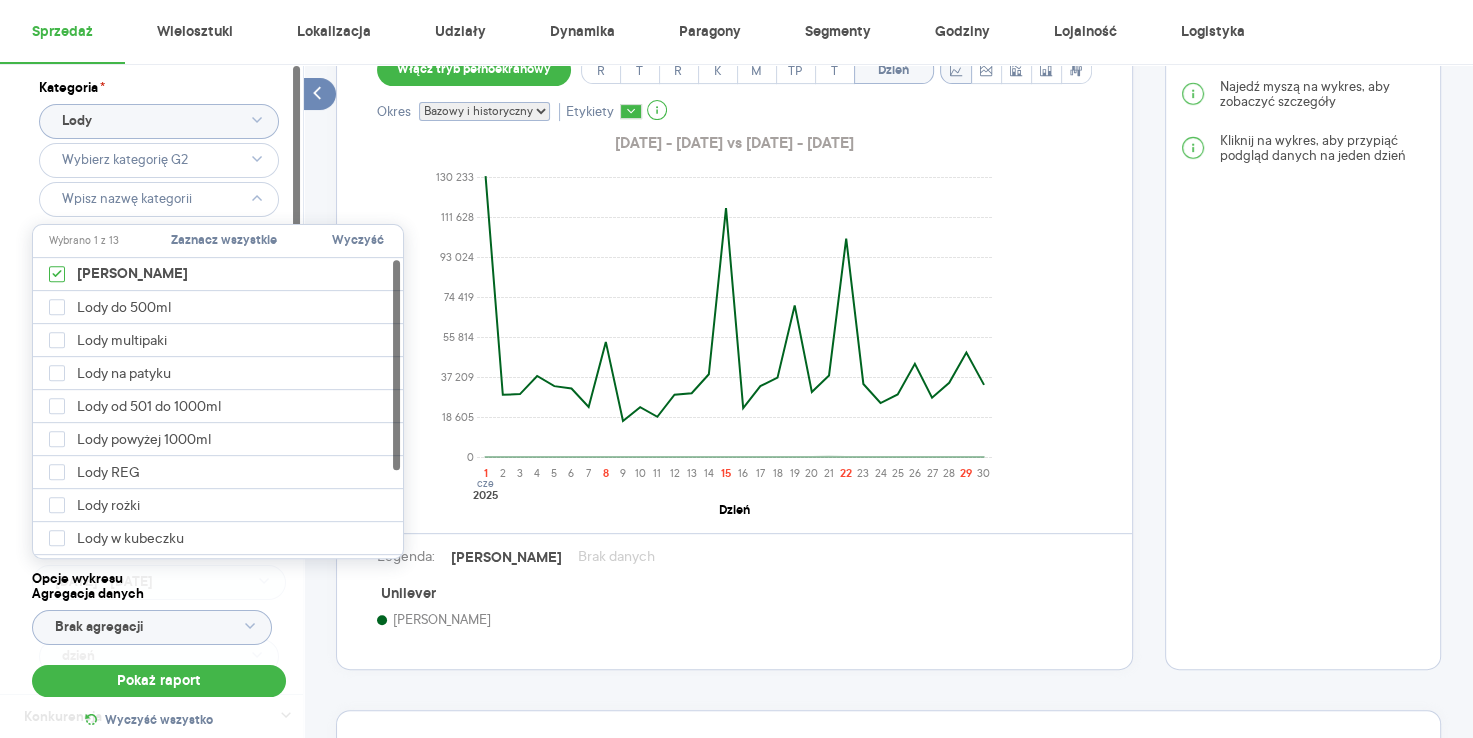 click on "Wyczyść" at bounding box center (358, 241) 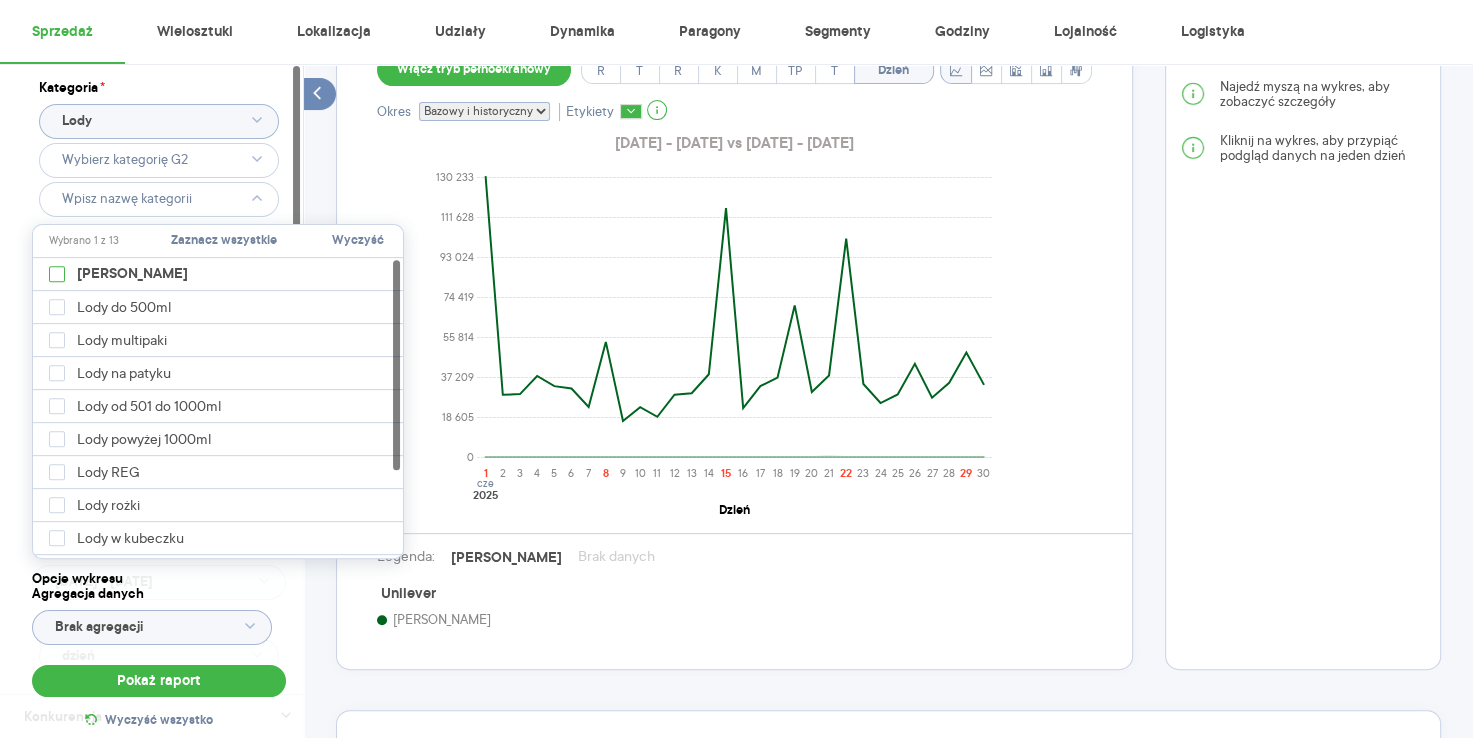type on "Pobieranie" 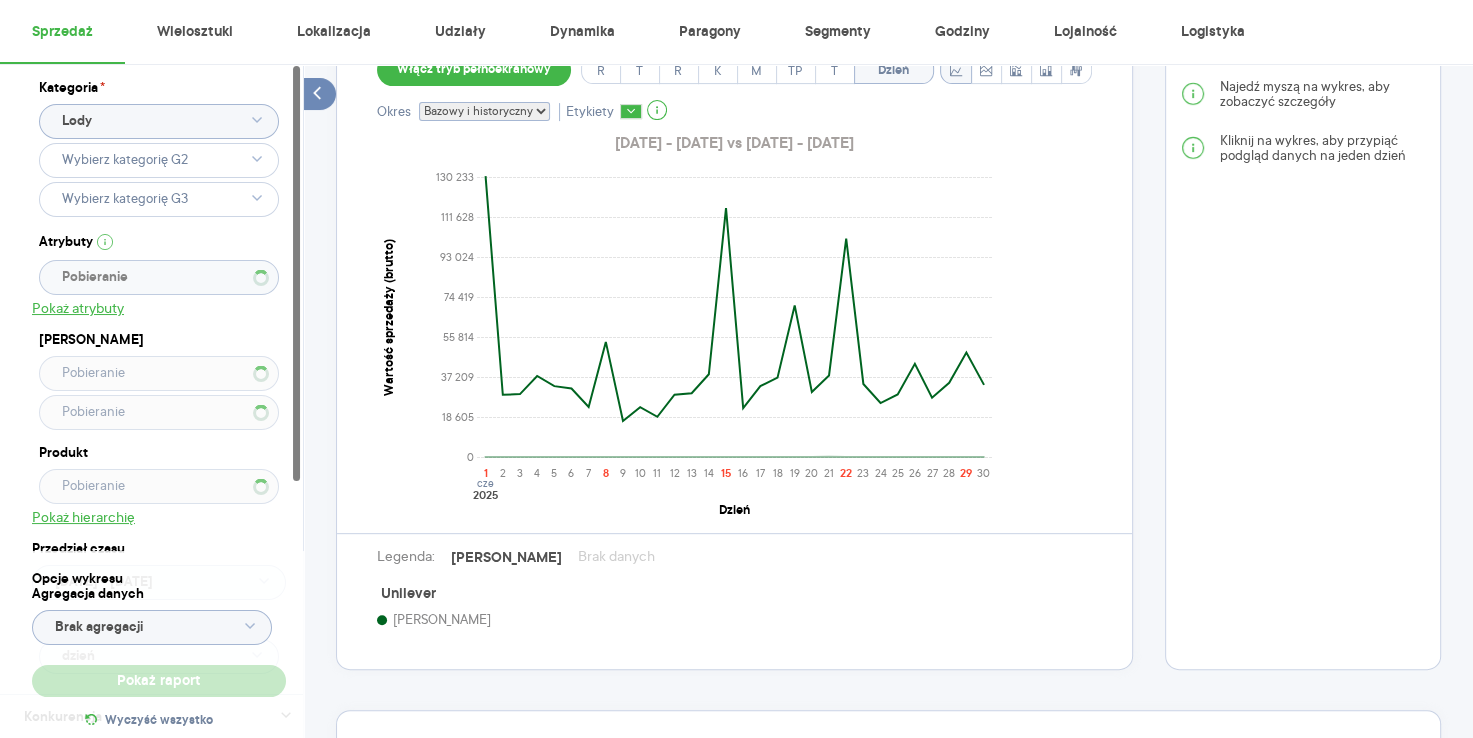 click 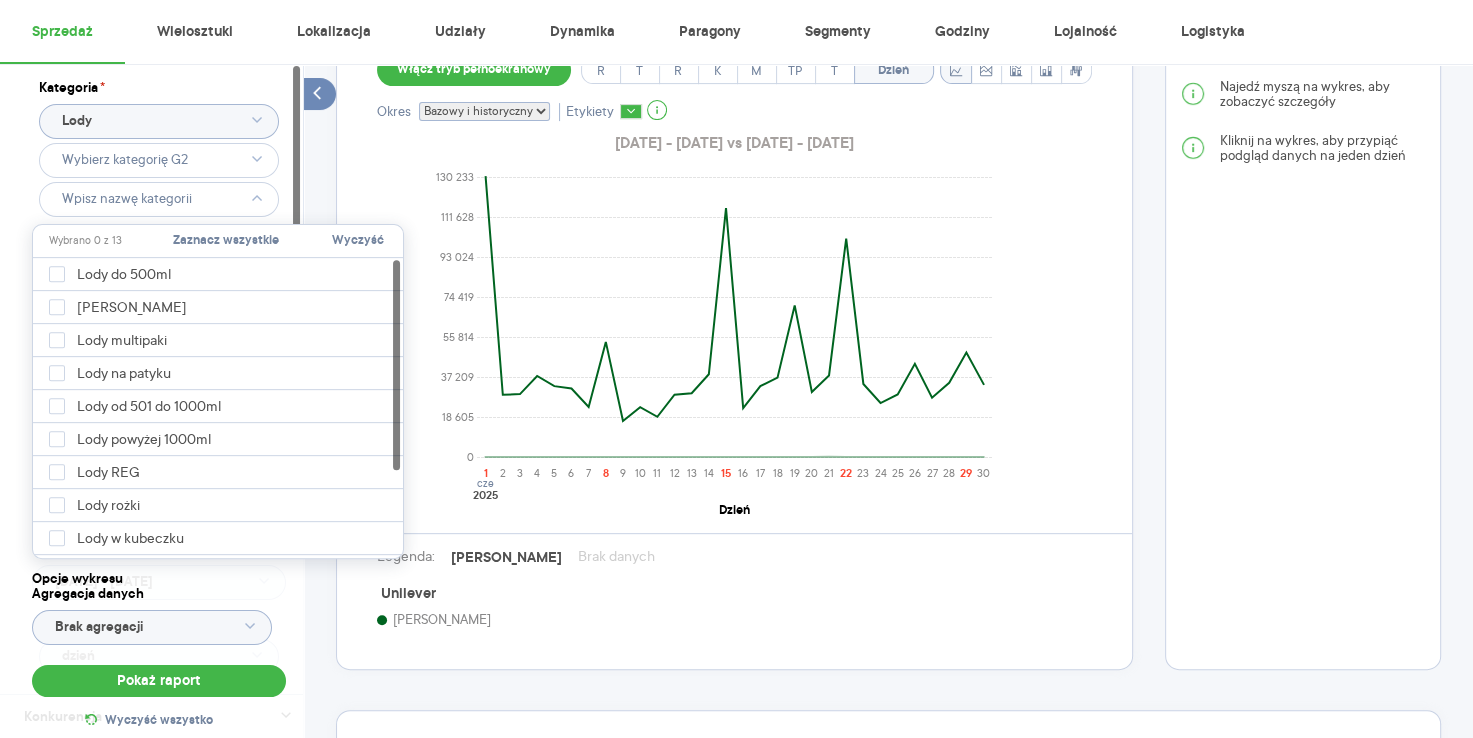 click at bounding box center (159, 199) 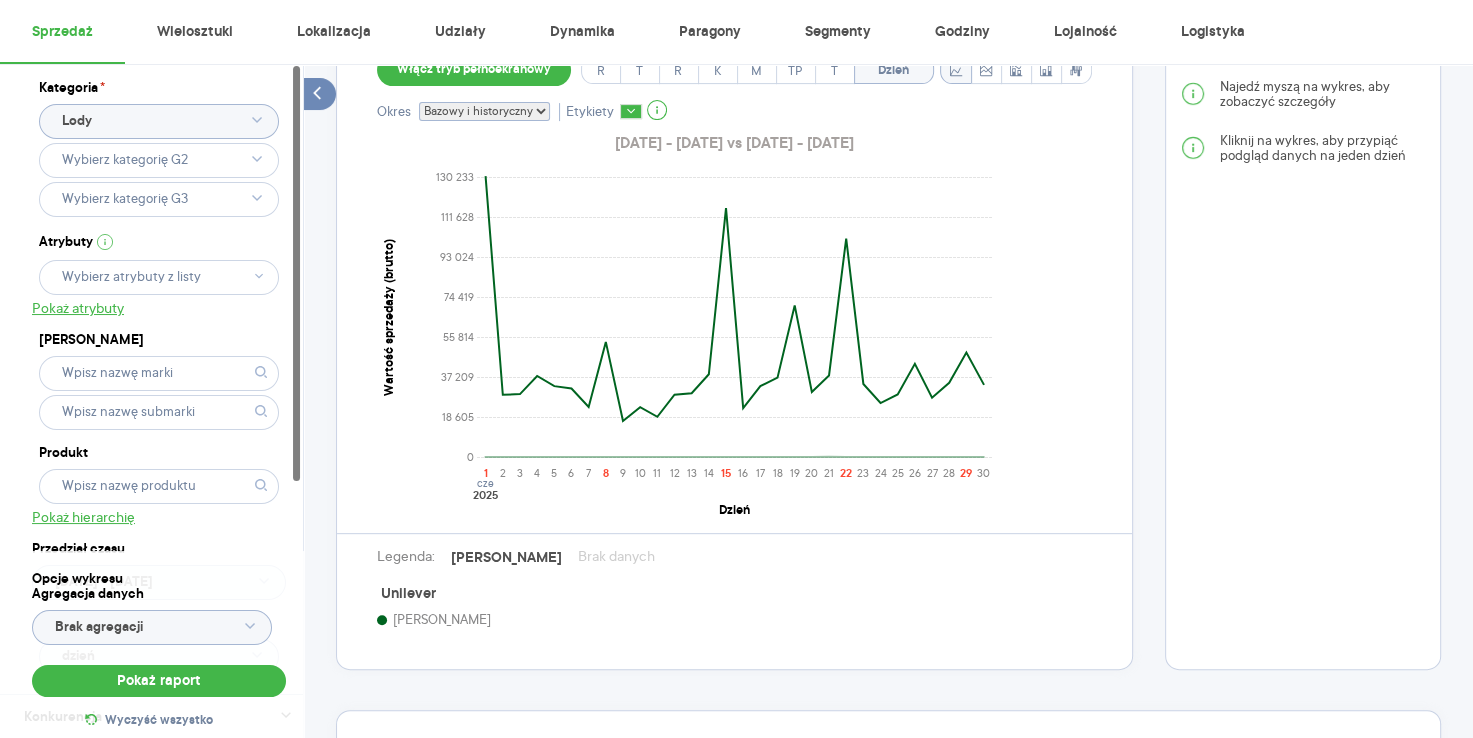 click 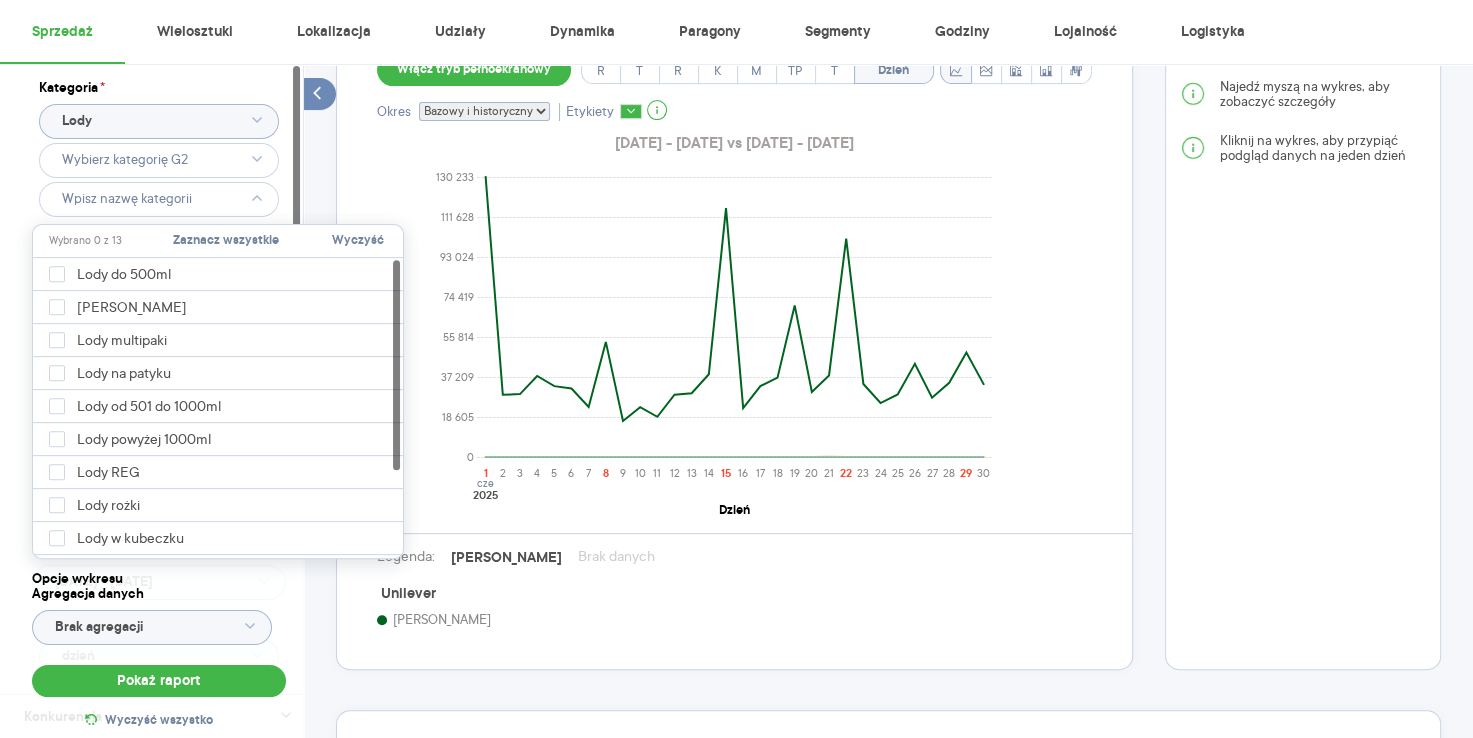 click on "Kategoria * Lody Atrybuty Pokaż atrybuty Marka Produkt Pokaż hierarchię Przedział czasu [DATE] - [DATE] Agregacja czasowa dzień" at bounding box center [159, 379] 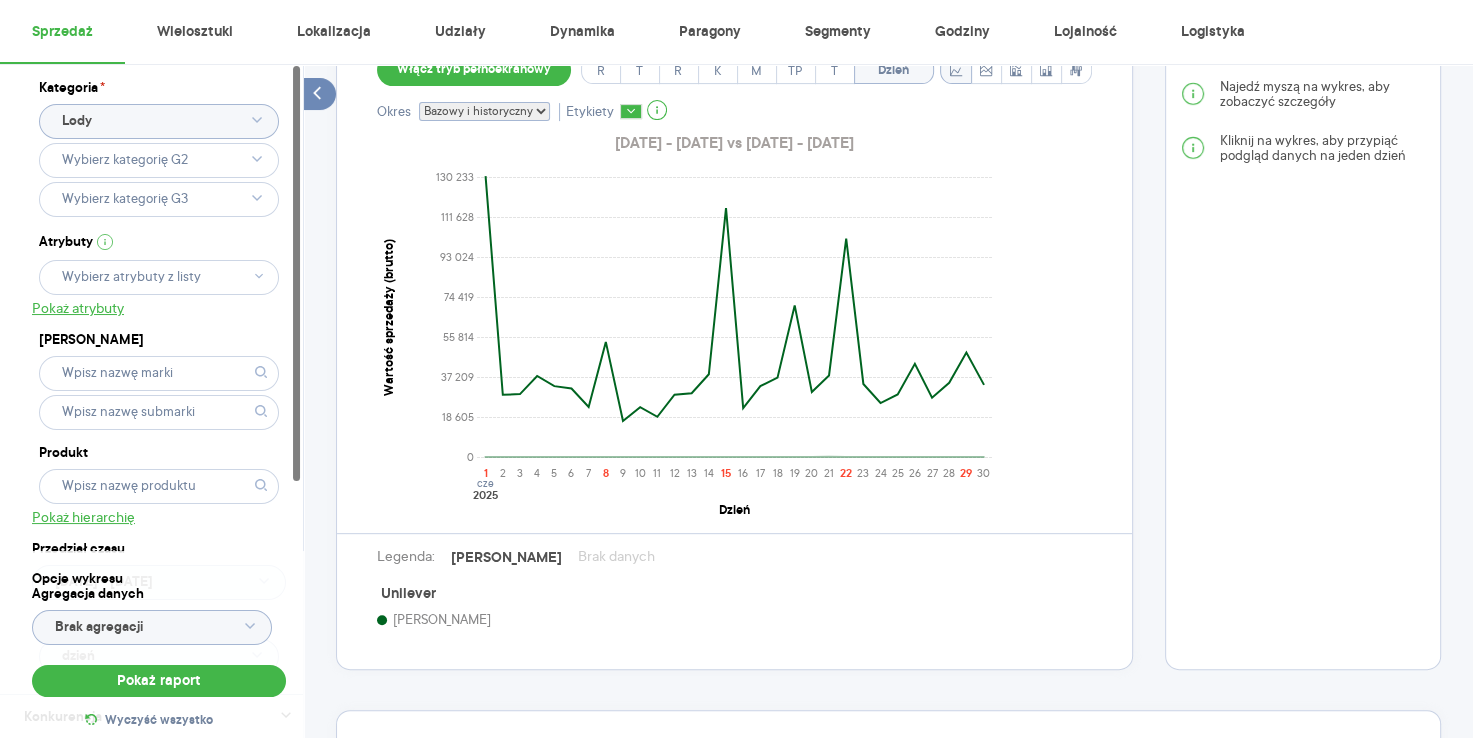 click 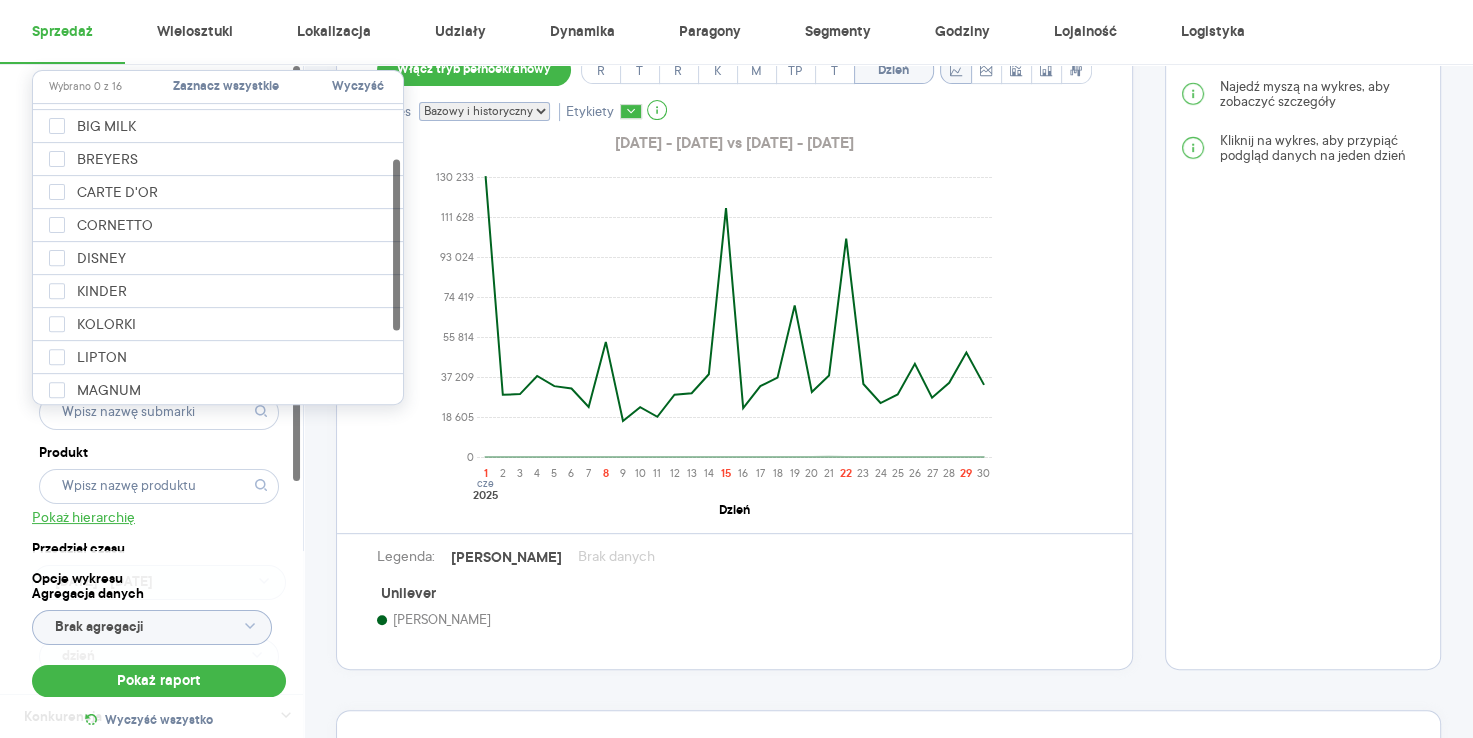 scroll, scrollTop: 95, scrollLeft: 0, axis: vertical 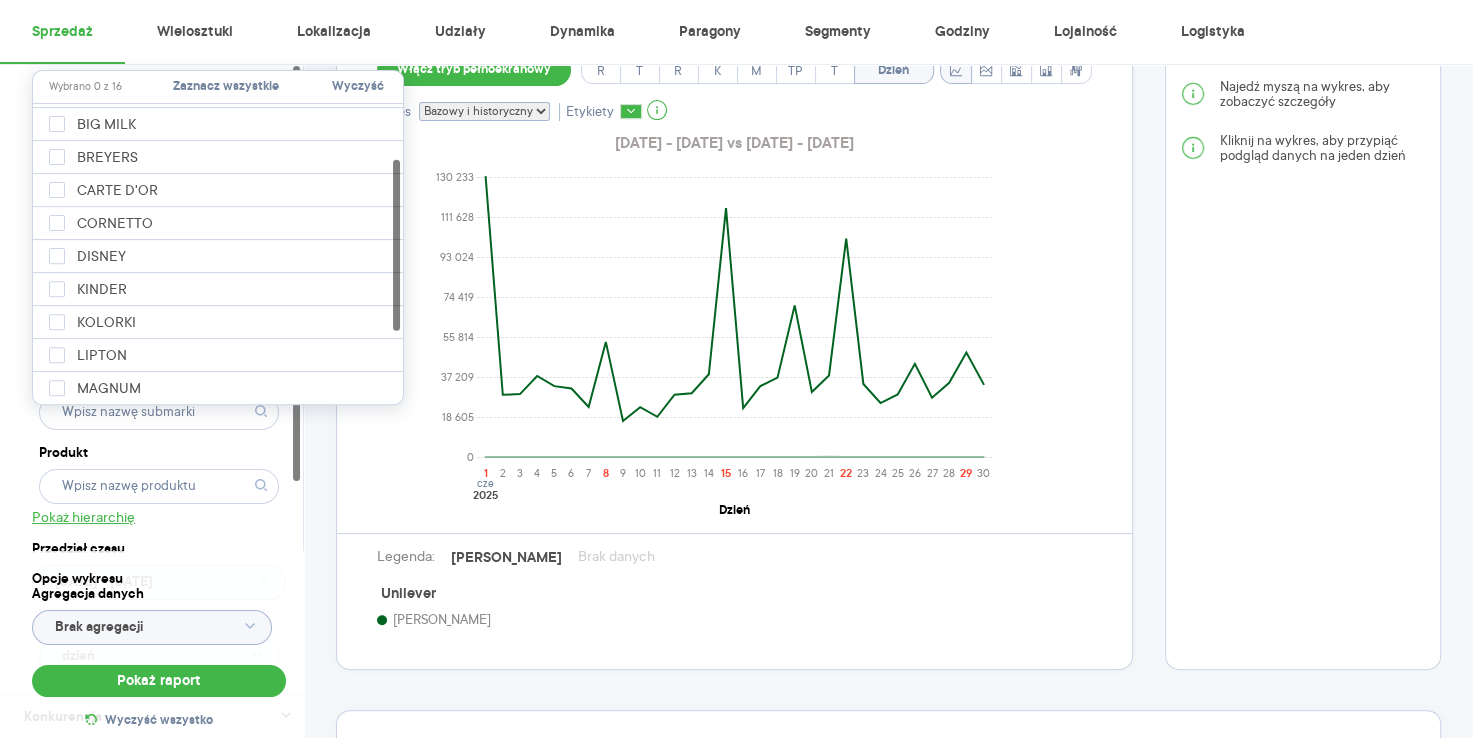 click at bounding box center [218, 396] 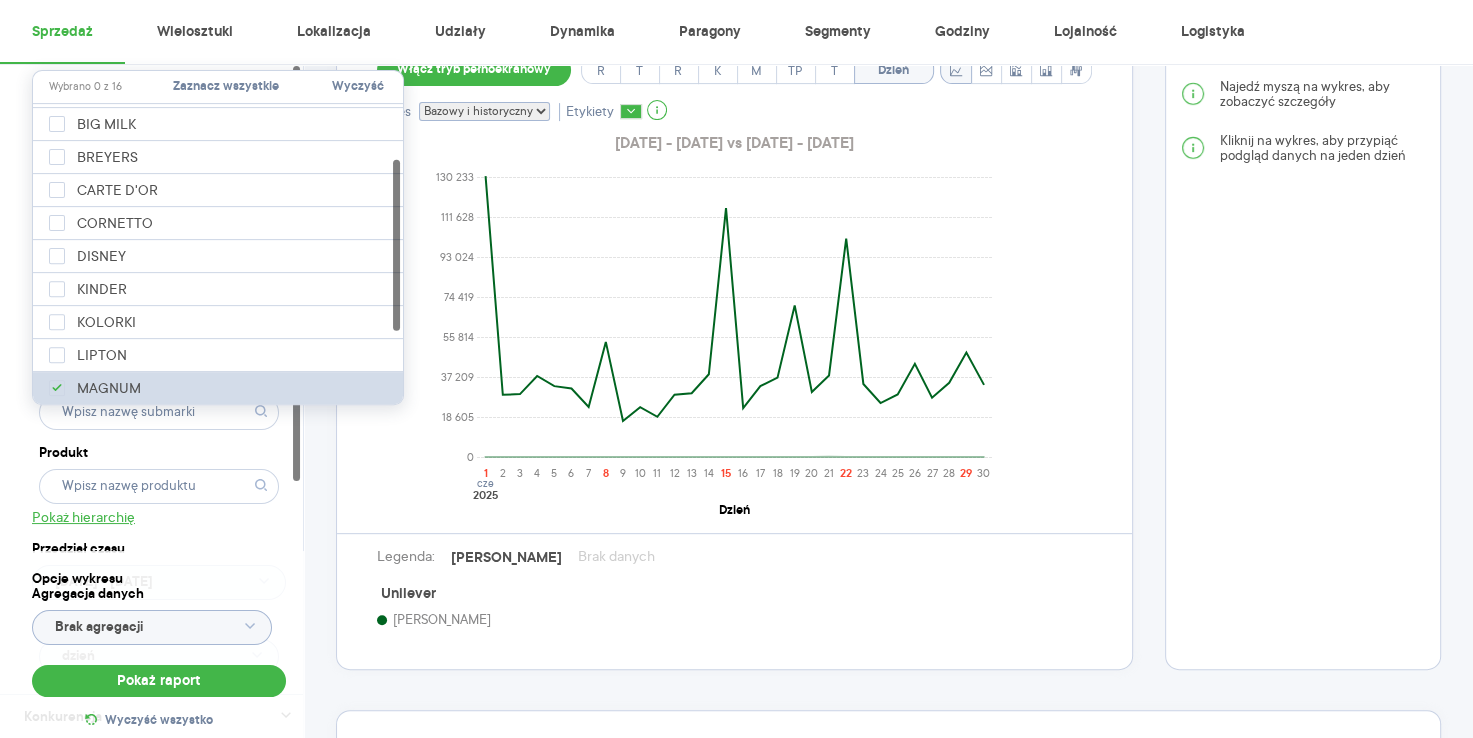 checkbox on "true" 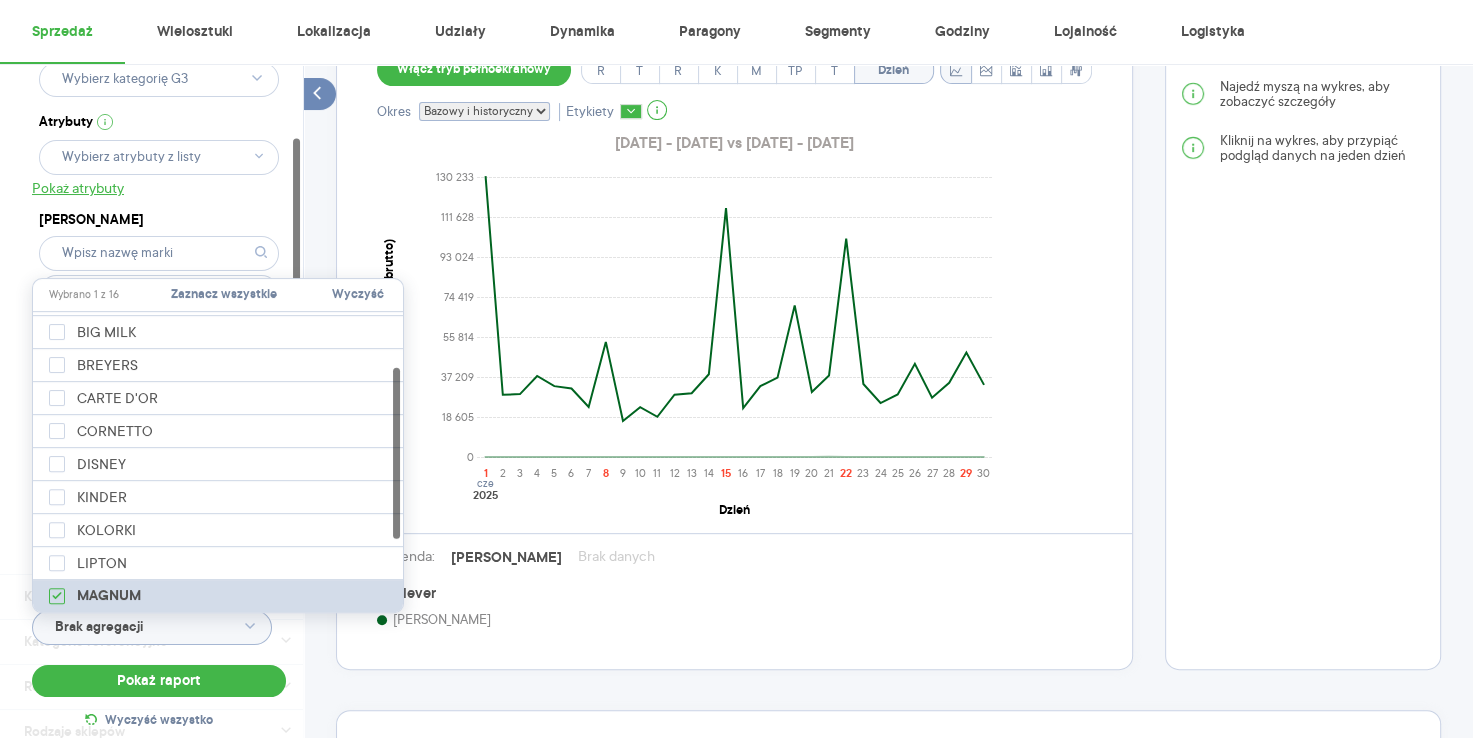 scroll, scrollTop: 121, scrollLeft: 0, axis: vertical 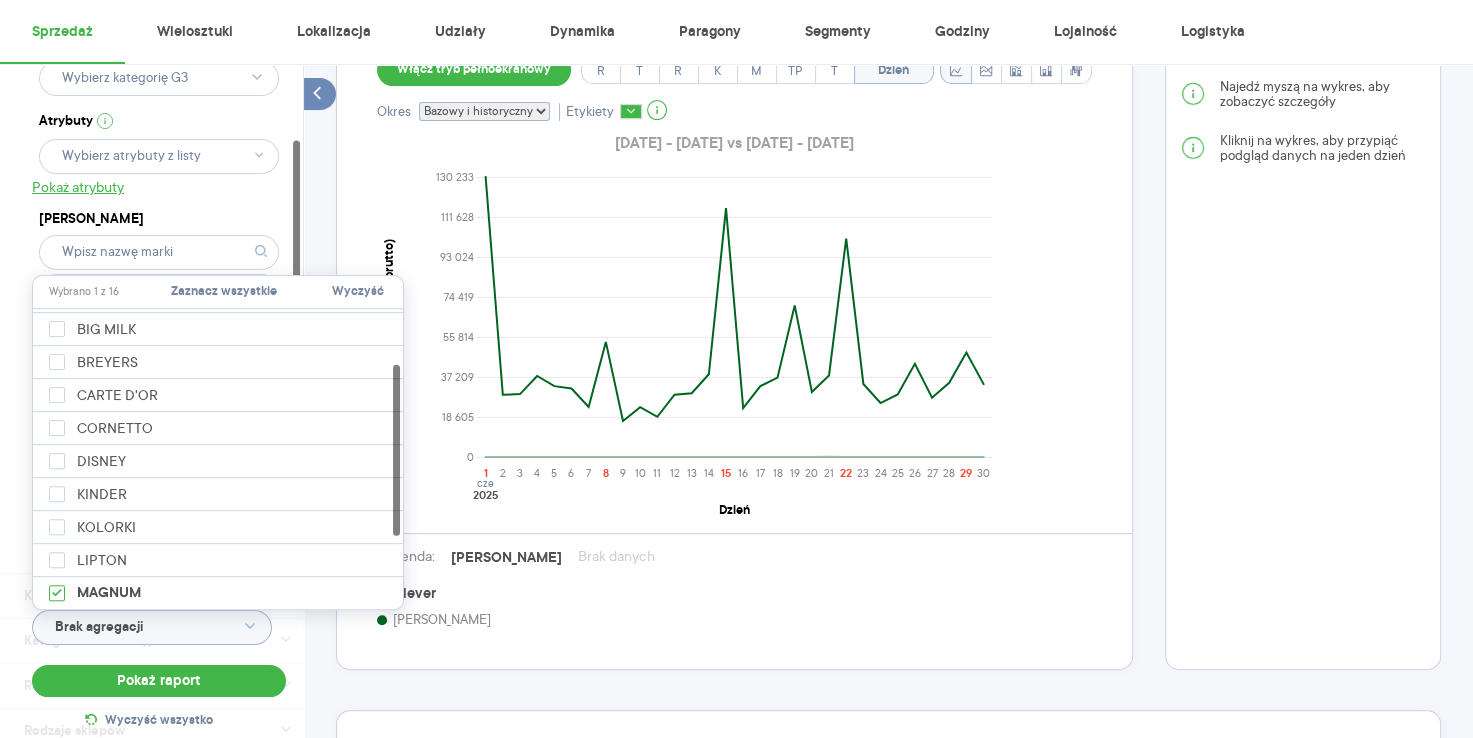 click on "Kategoria * Lody Atrybuty Pokaż atrybuty Marka Produkt Pokaż hierarchię Przedział czasu [DATE] - [DATE] Agregacja czasowa dzień" at bounding box center [159, 258] 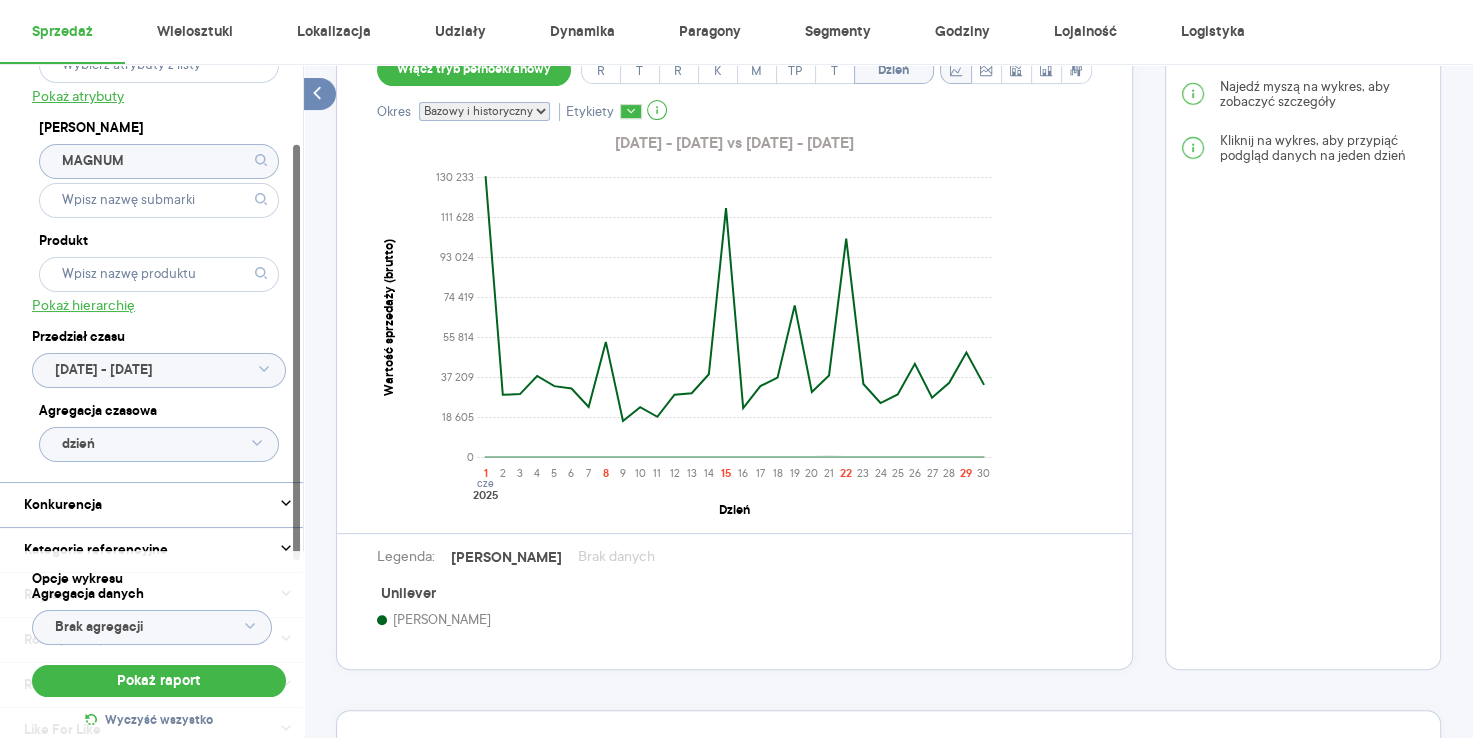 scroll, scrollTop: 226, scrollLeft: 0, axis: vertical 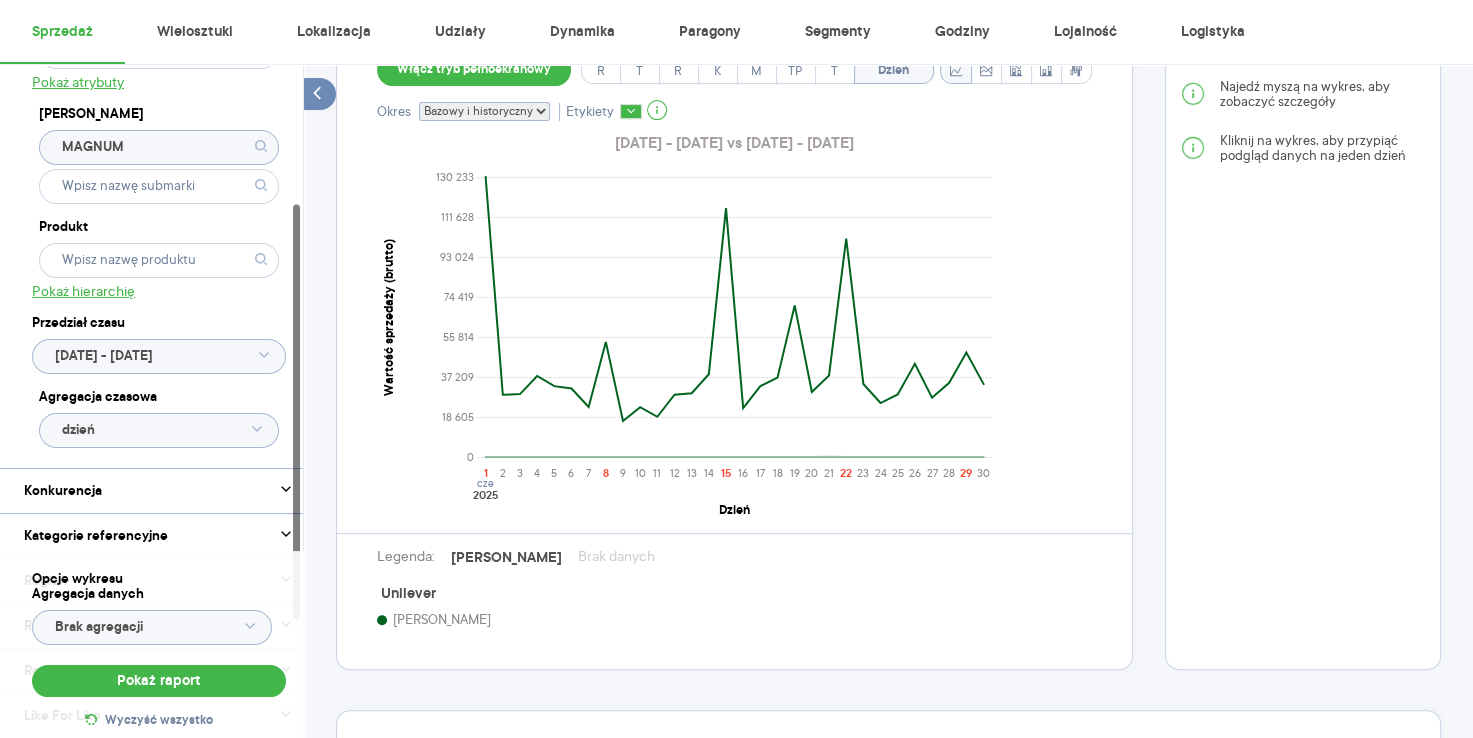 click on "dzień" 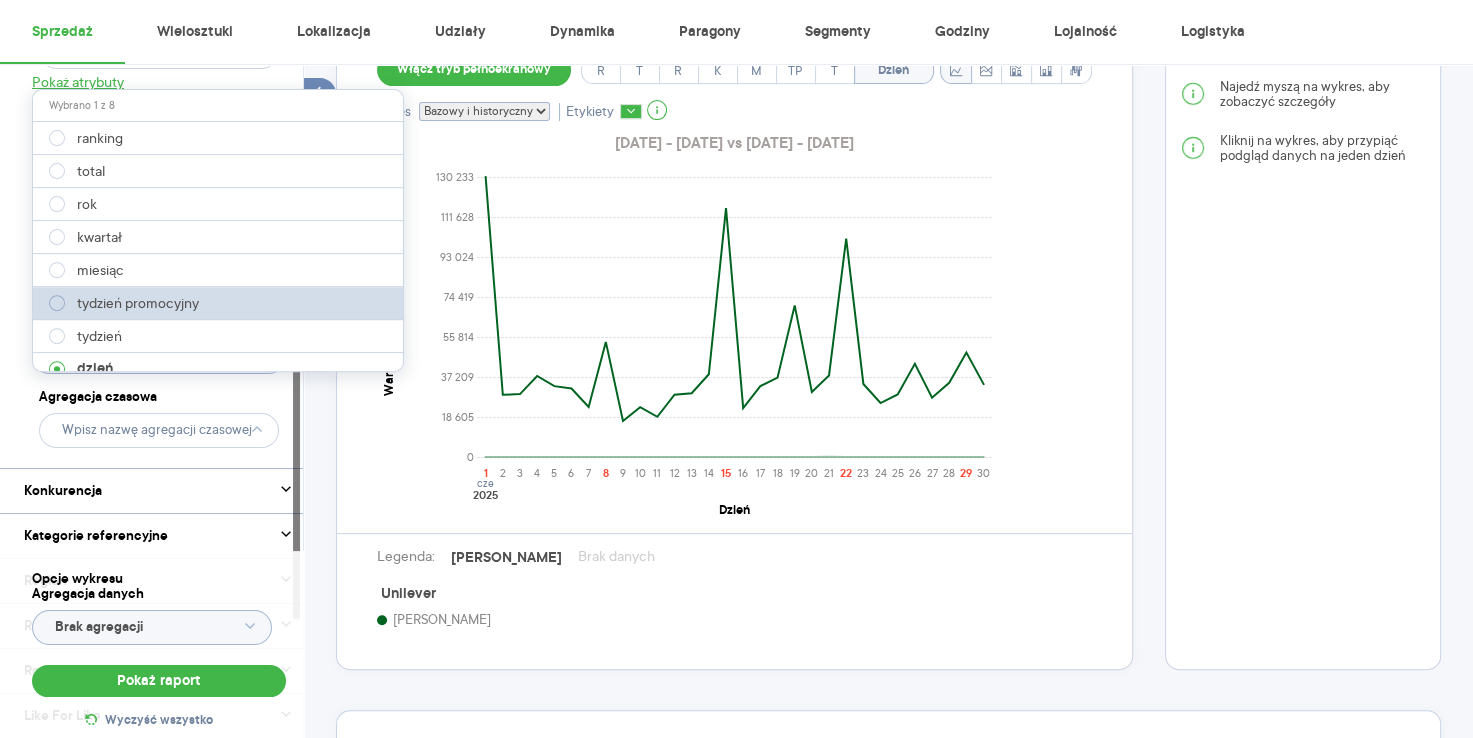 click at bounding box center (57, 303) 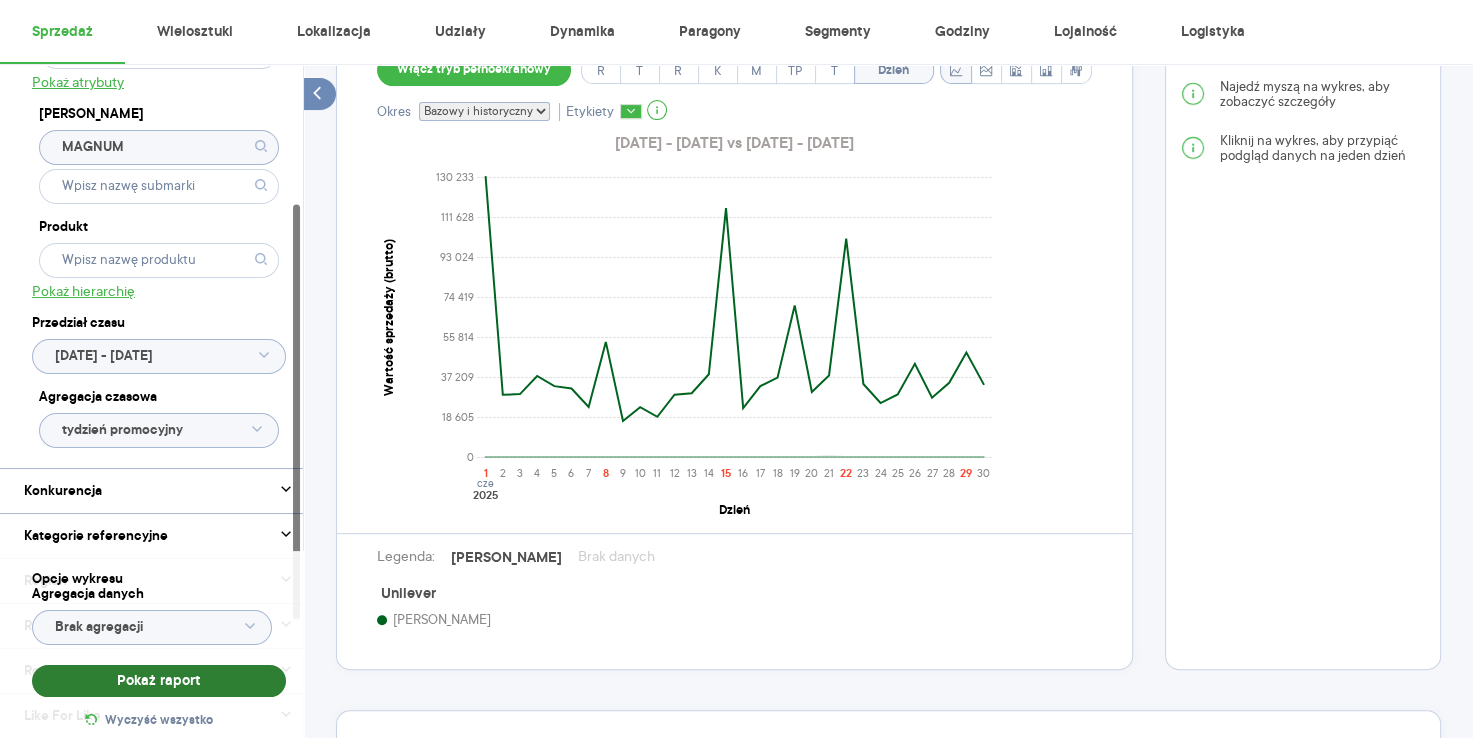 click on "Pokaż raport" at bounding box center (159, 681) 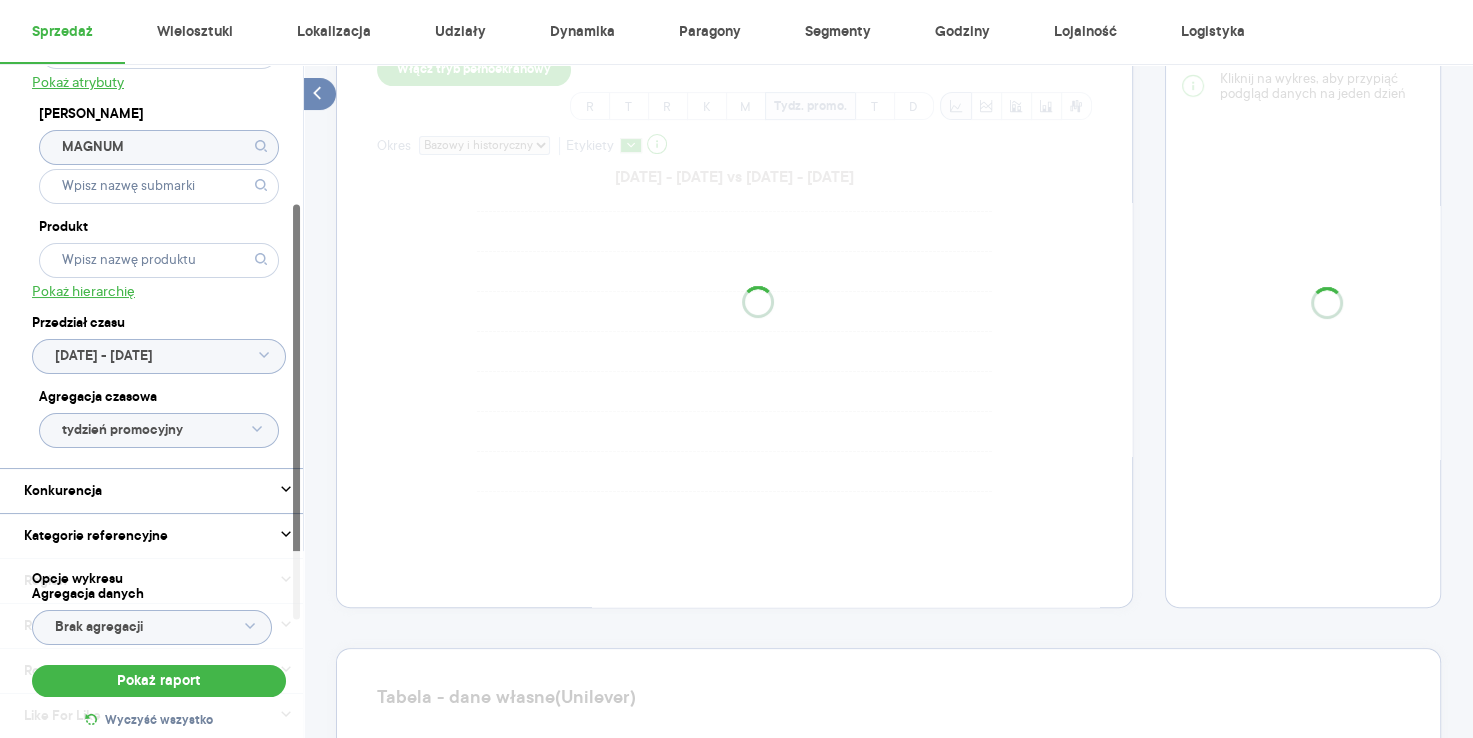 scroll, scrollTop: 662, scrollLeft: 0, axis: vertical 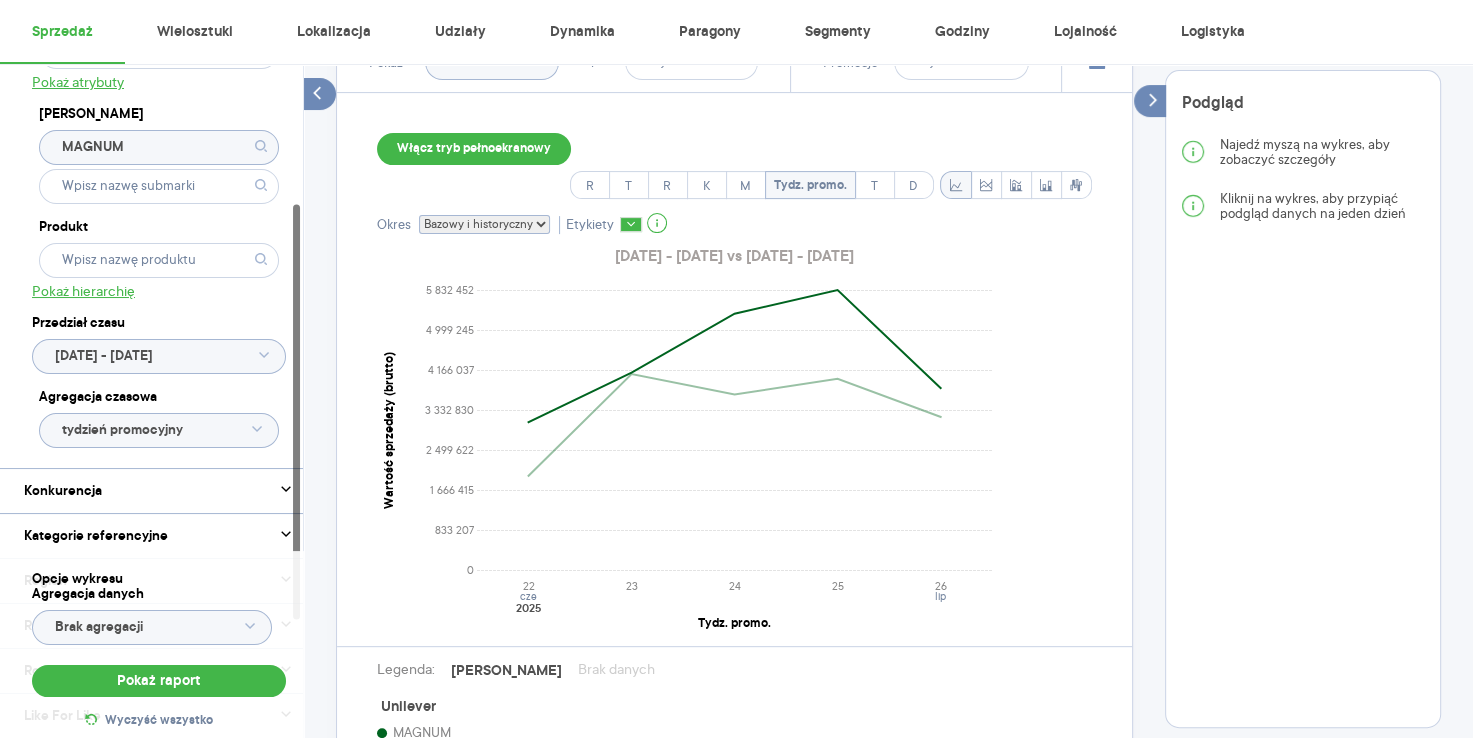 click 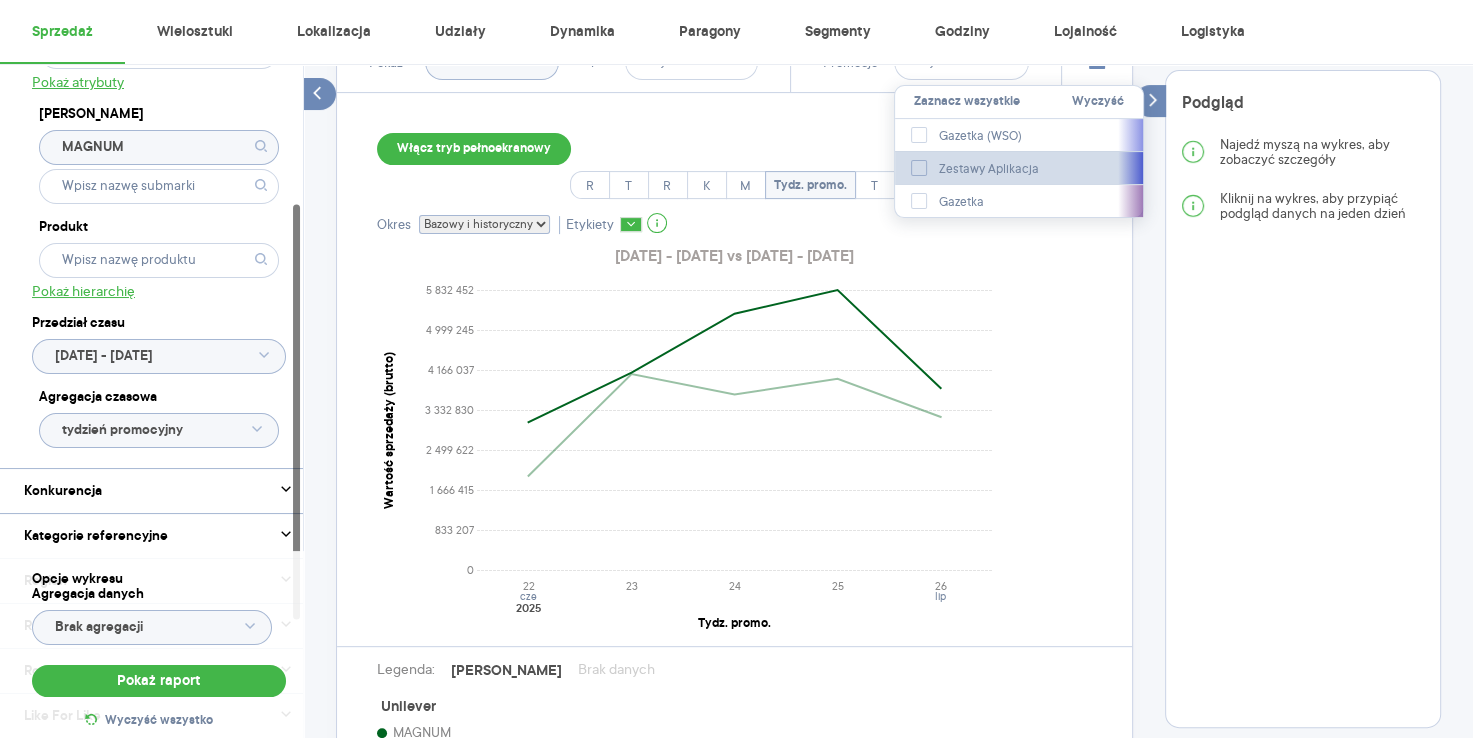 click 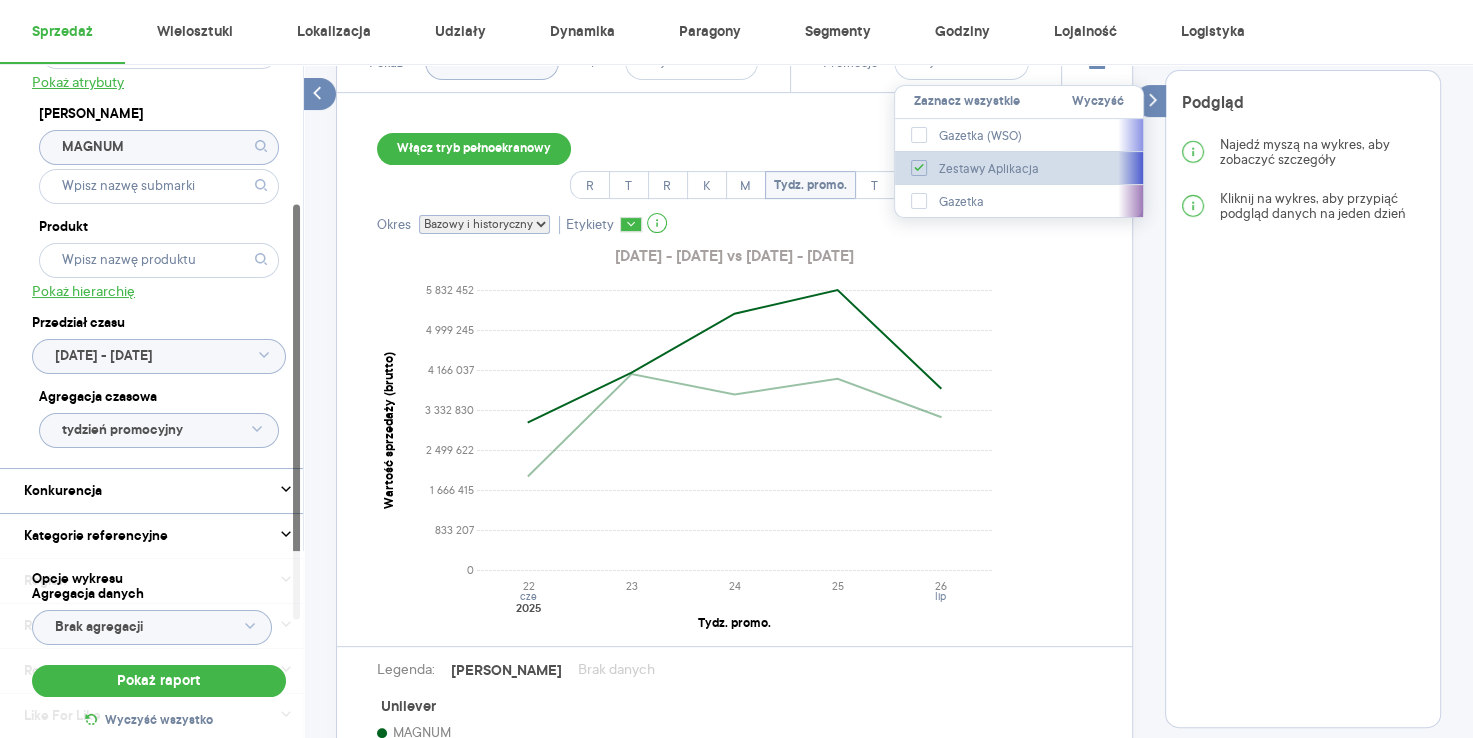 checkbox on "true" 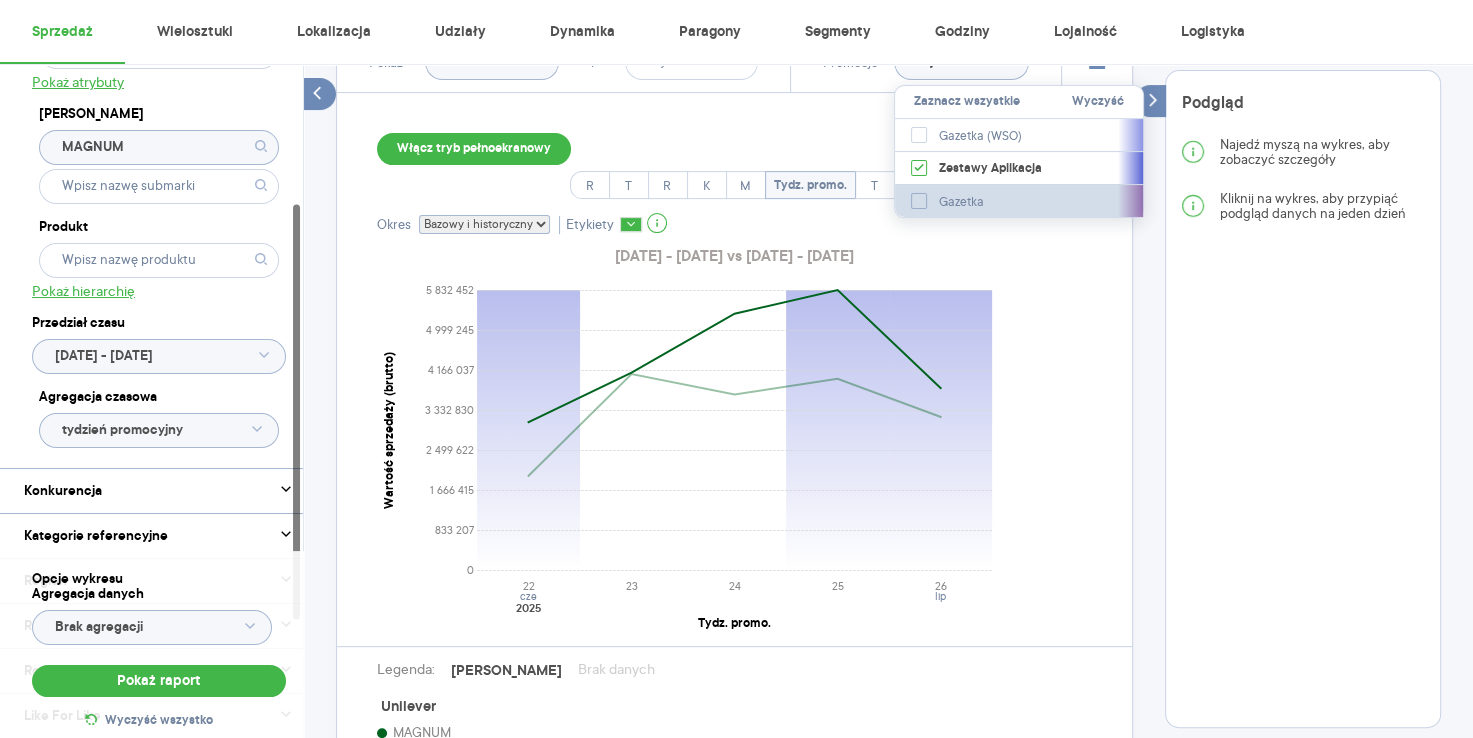 click 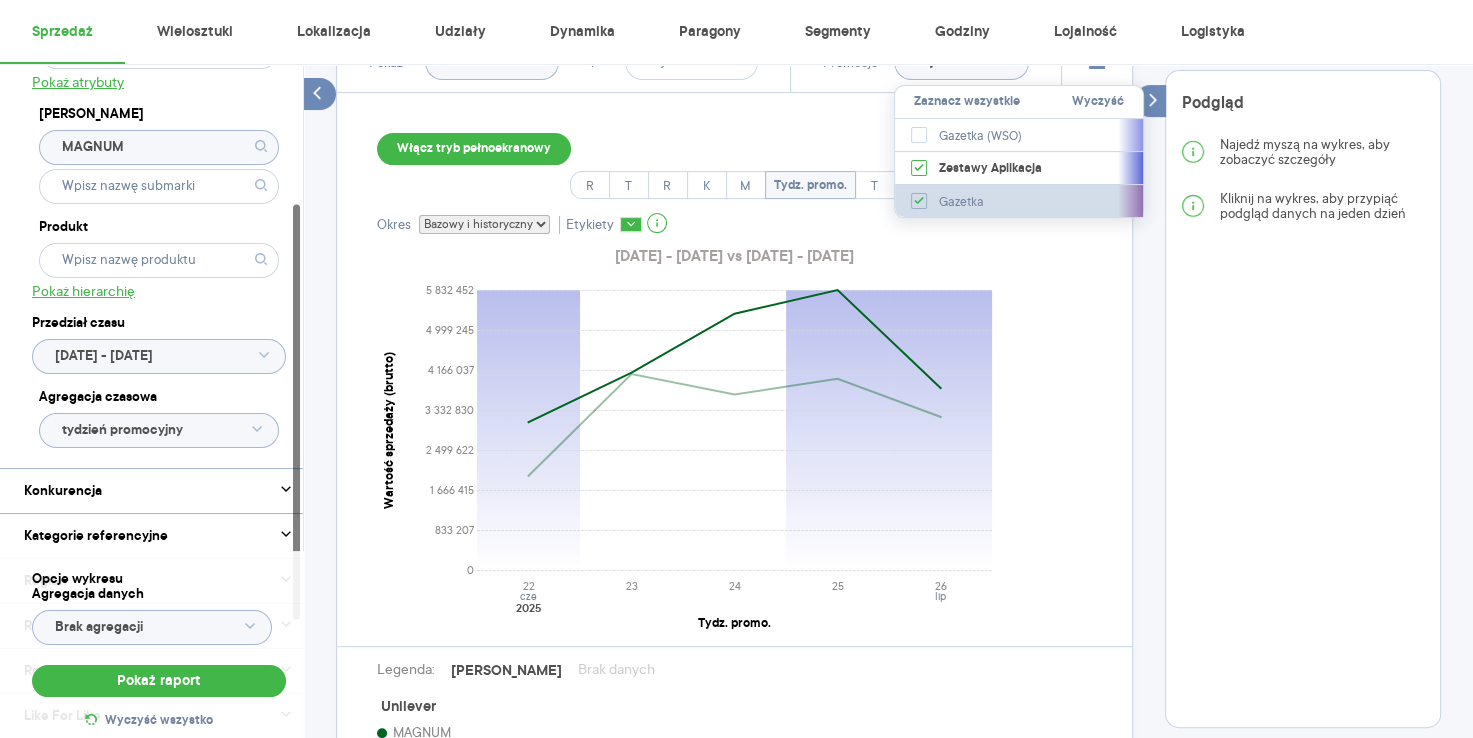 checkbox on "true" 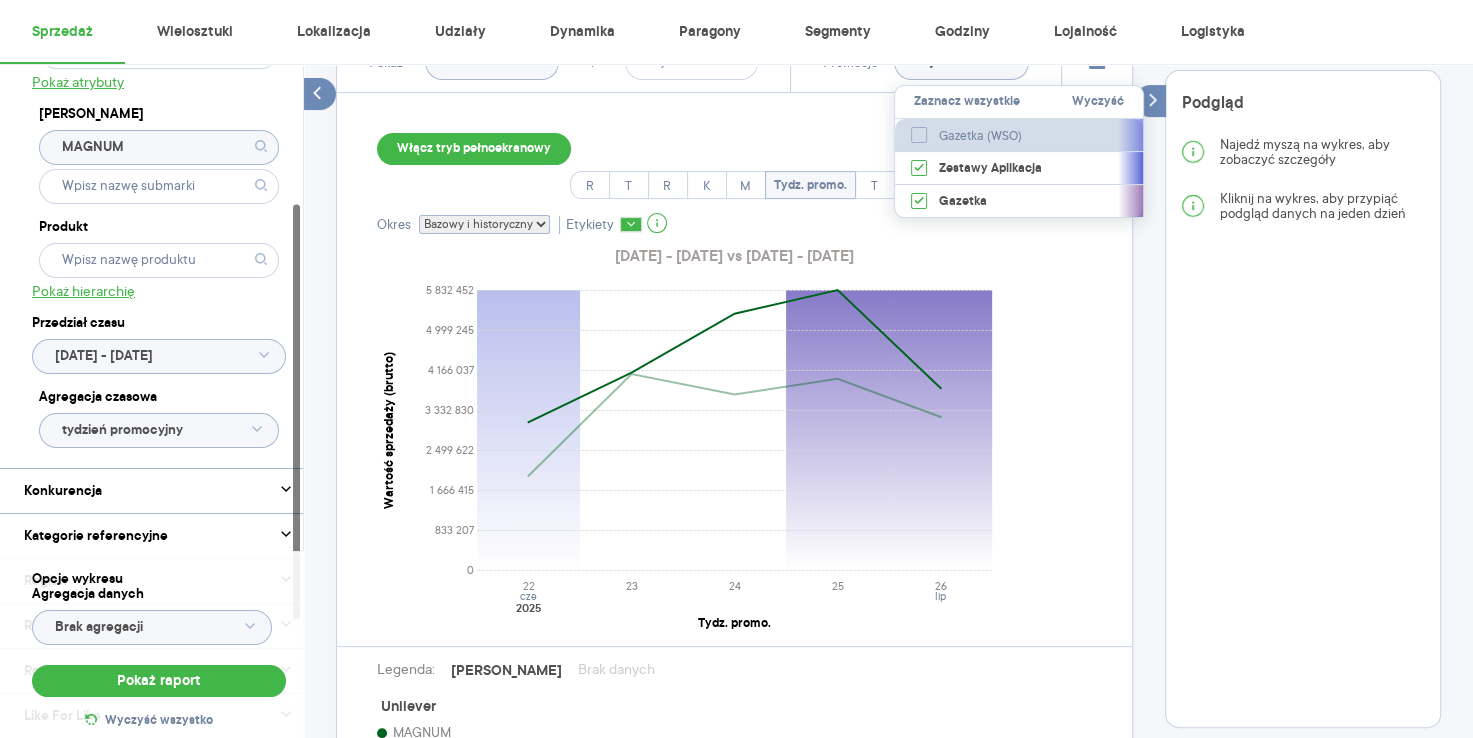 click 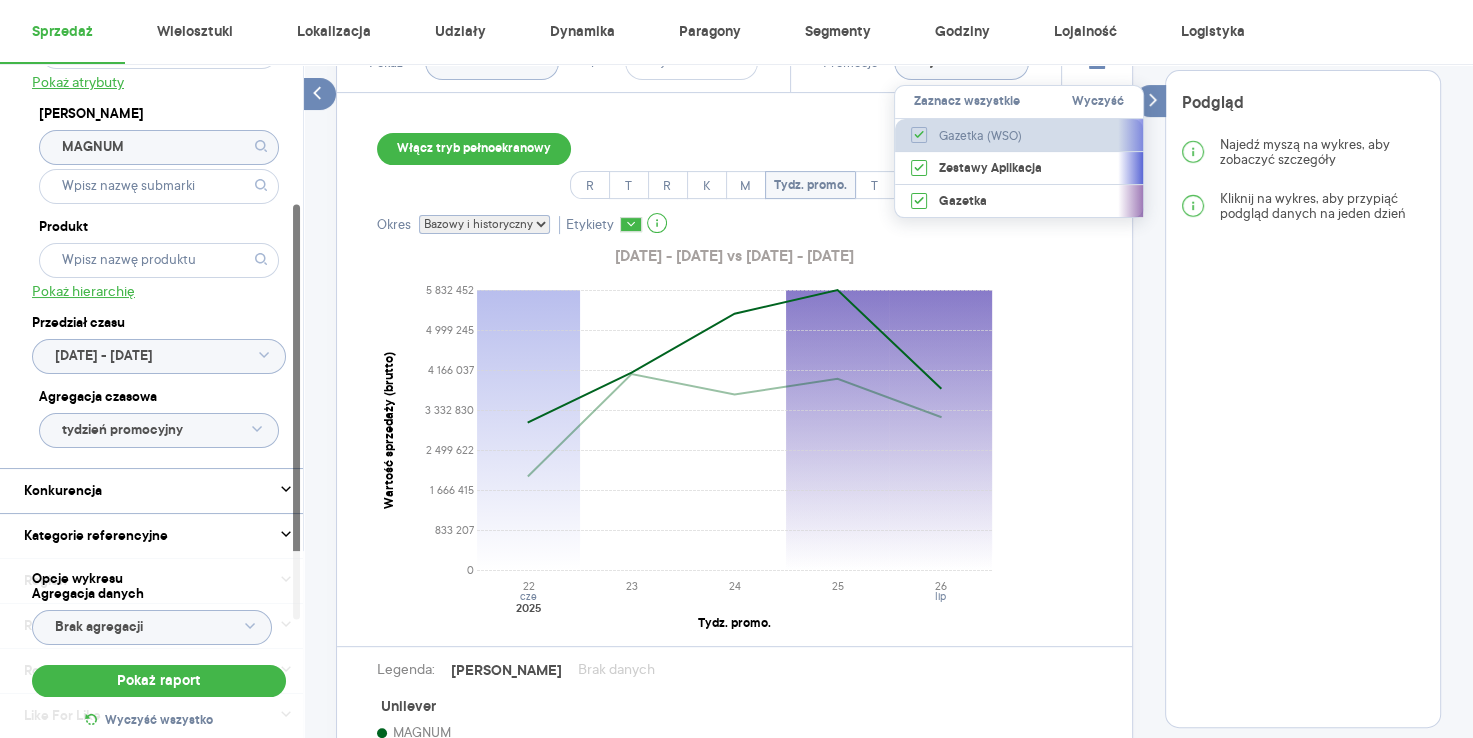 checkbox on "true" 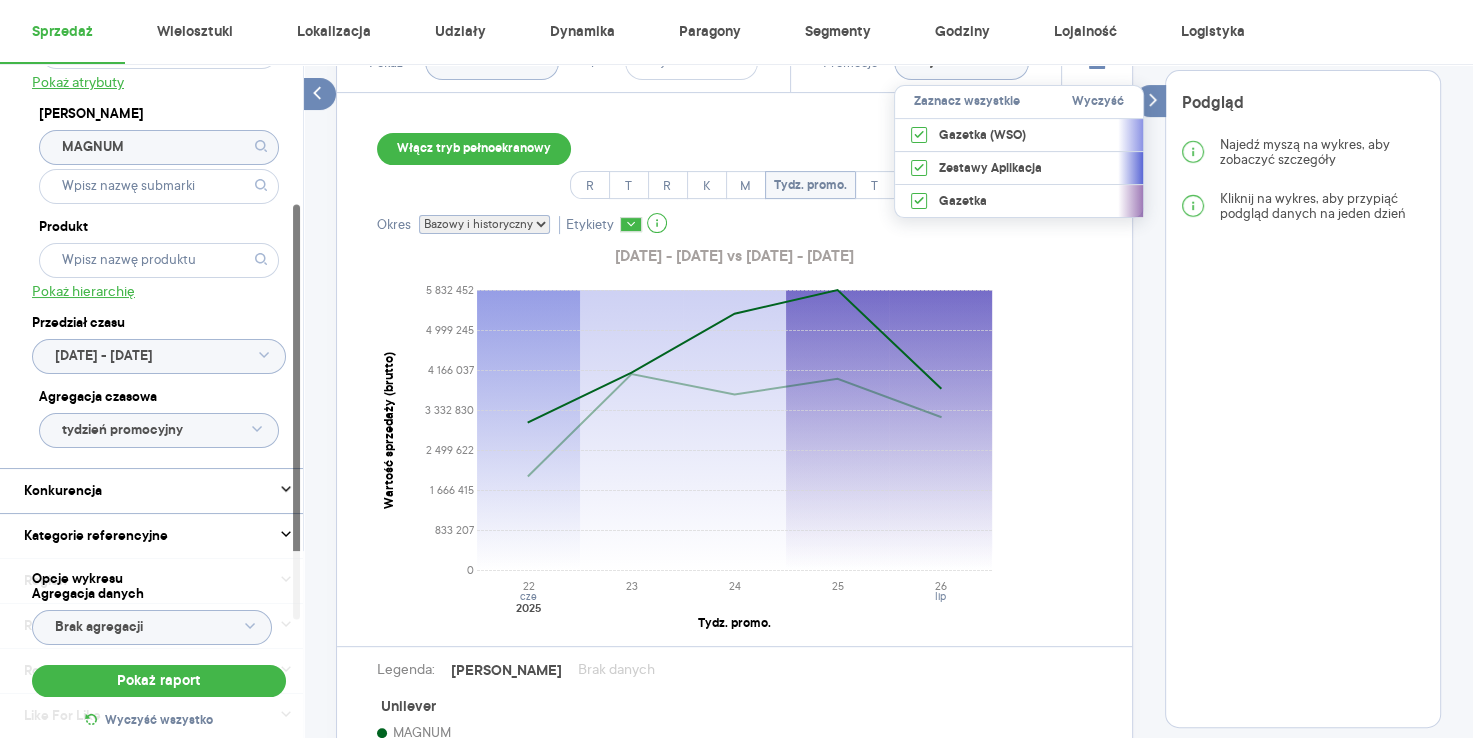 click on "tydzień promocyjny" 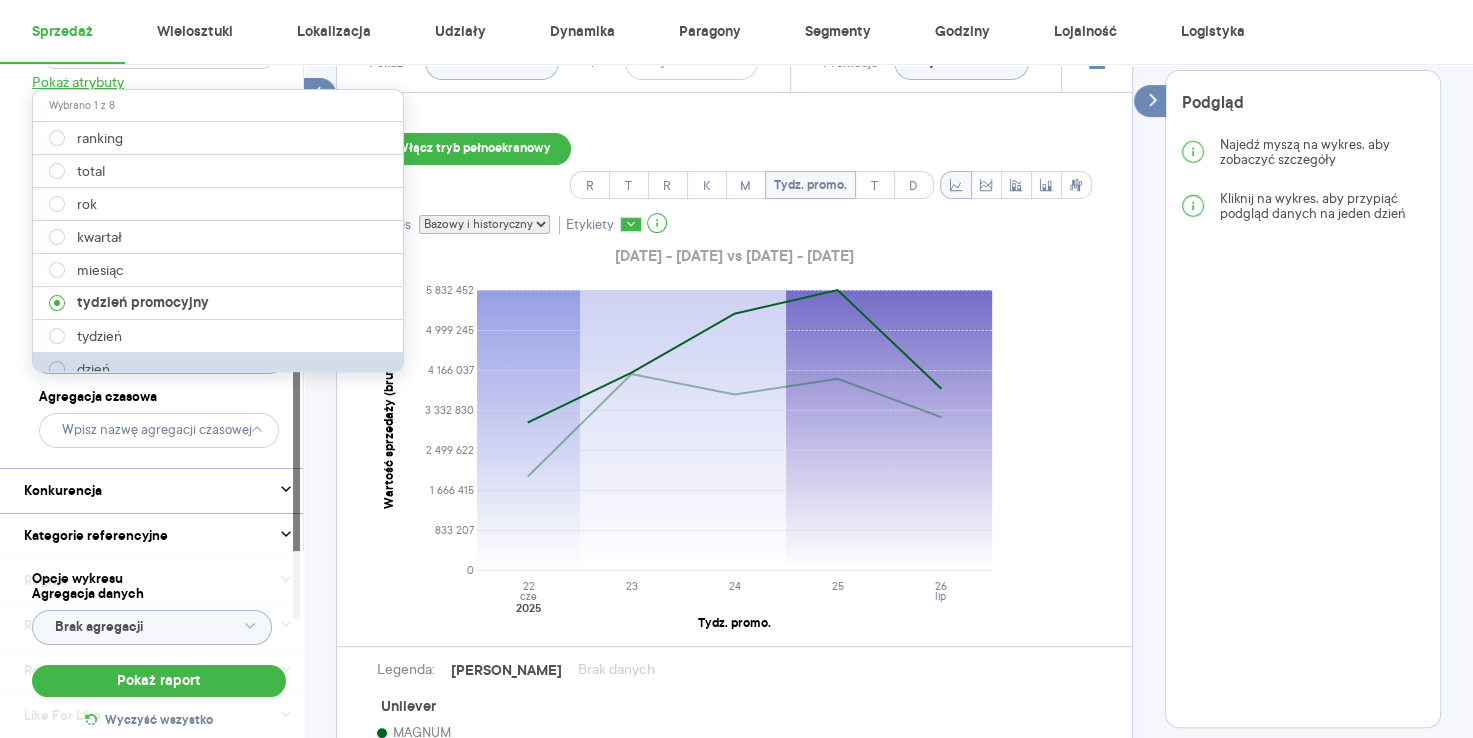 click at bounding box center [57, 369] 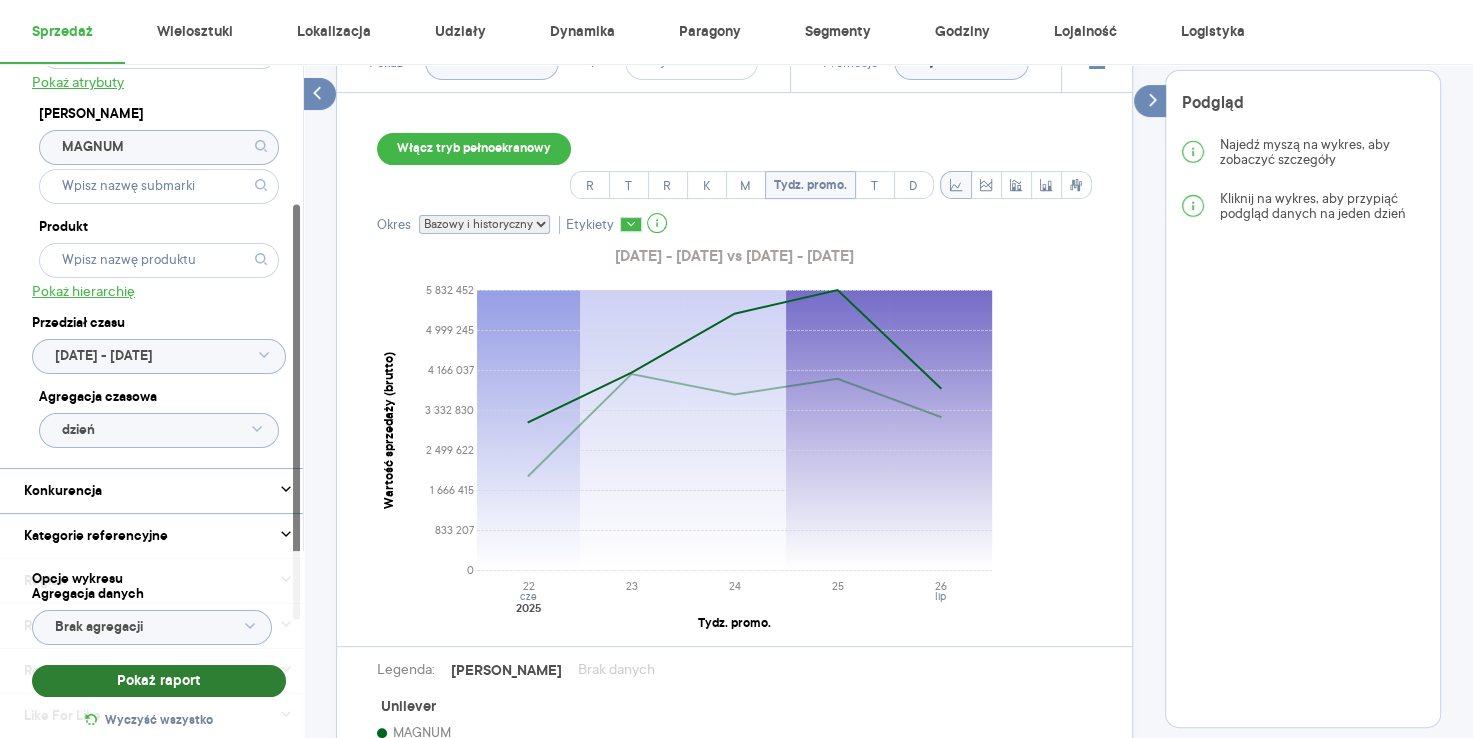 click on "Pokaż raport" at bounding box center [159, 681] 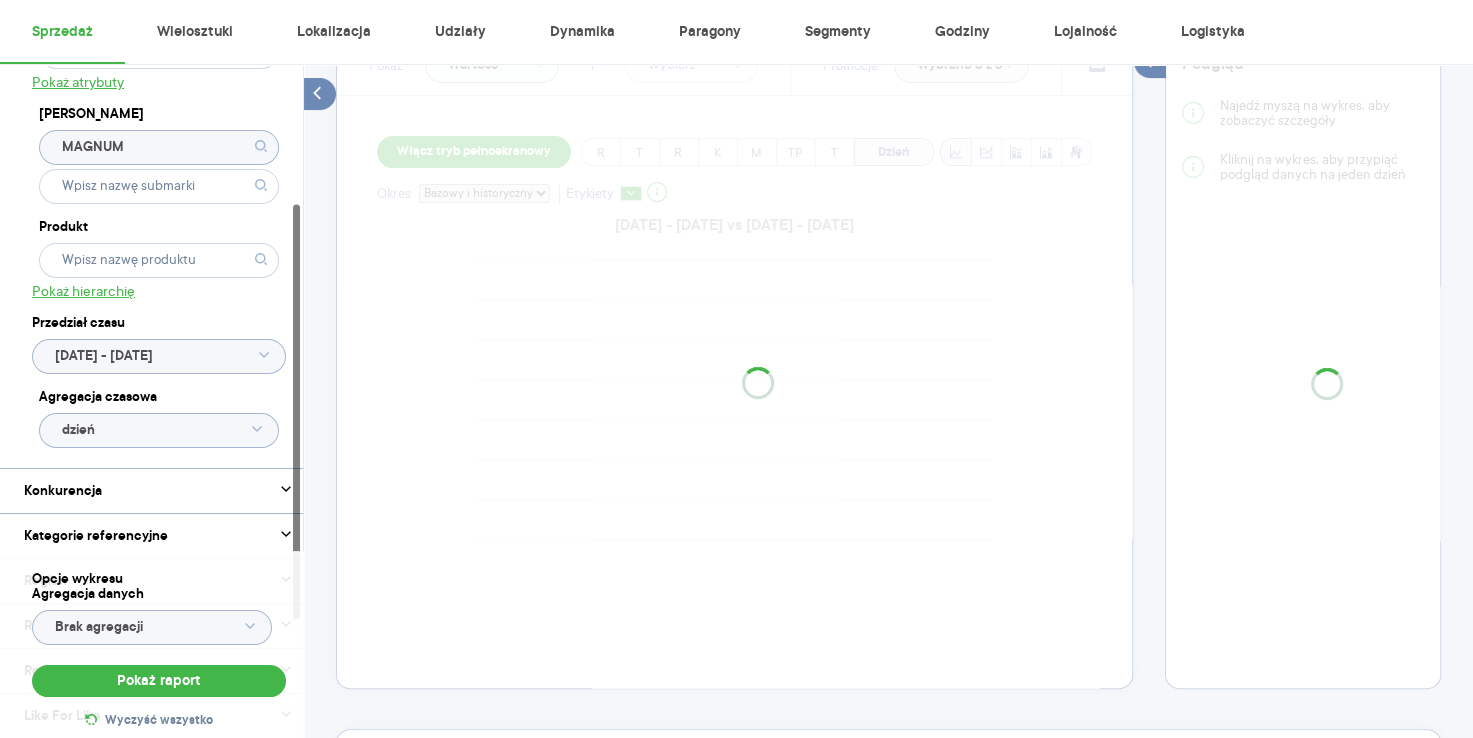 scroll, scrollTop: 586, scrollLeft: 0, axis: vertical 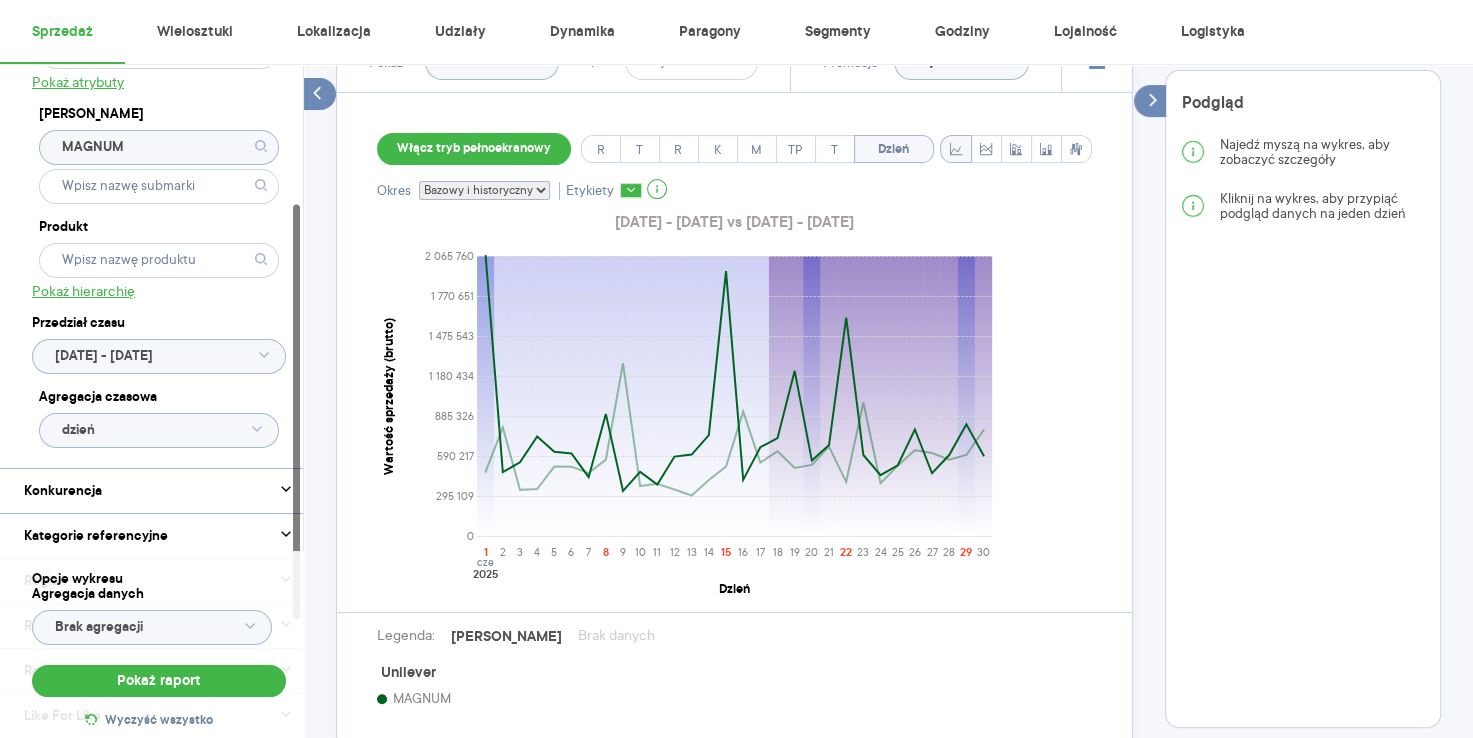 click on "Kategoria * Lody Atrybuty Pokaż atrybuty Marka MAGNUM Produkt Pokaż hierarchię Przedział czasu [DATE] - [DATE] Agregacja czasowa dzień" at bounding box center [159, 153] 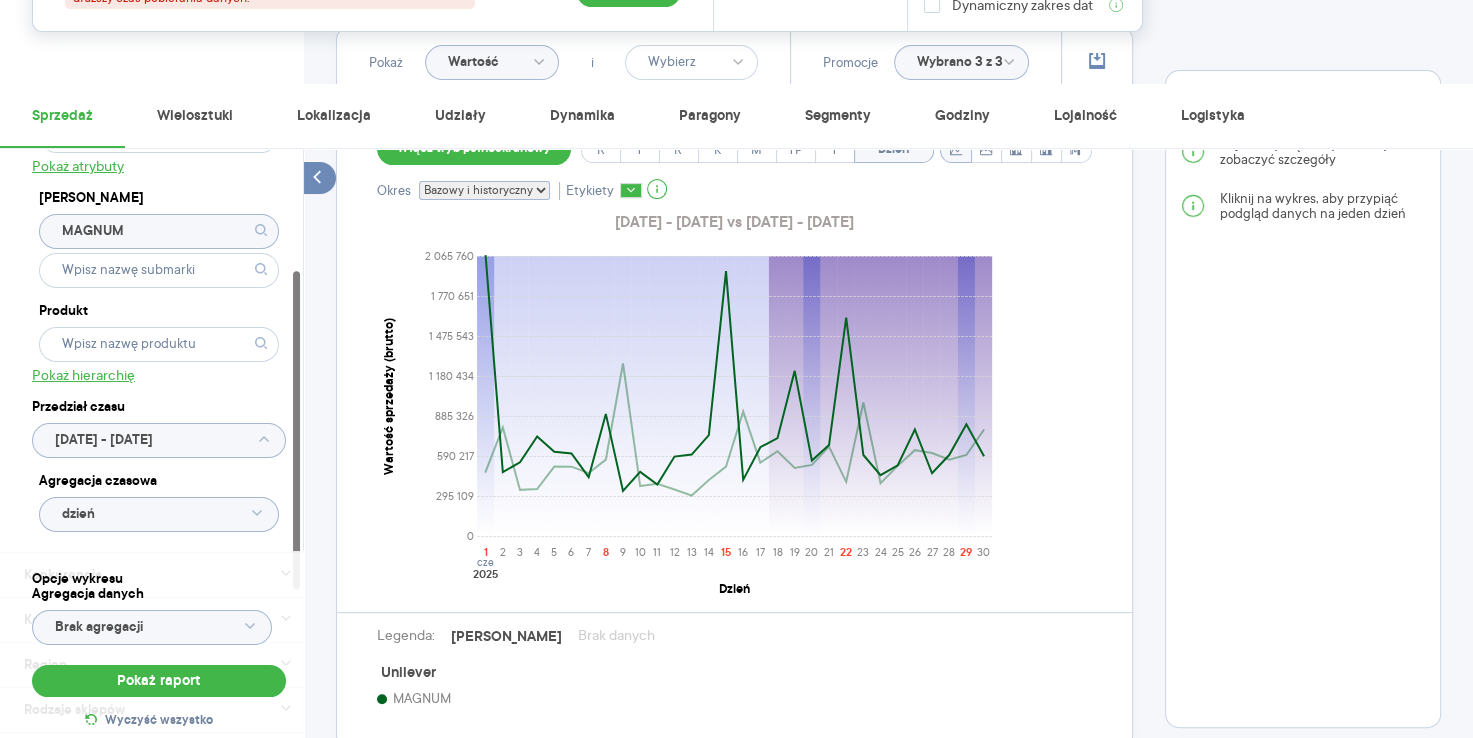 scroll, scrollTop: 0, scrollLeft: 0, axis: both 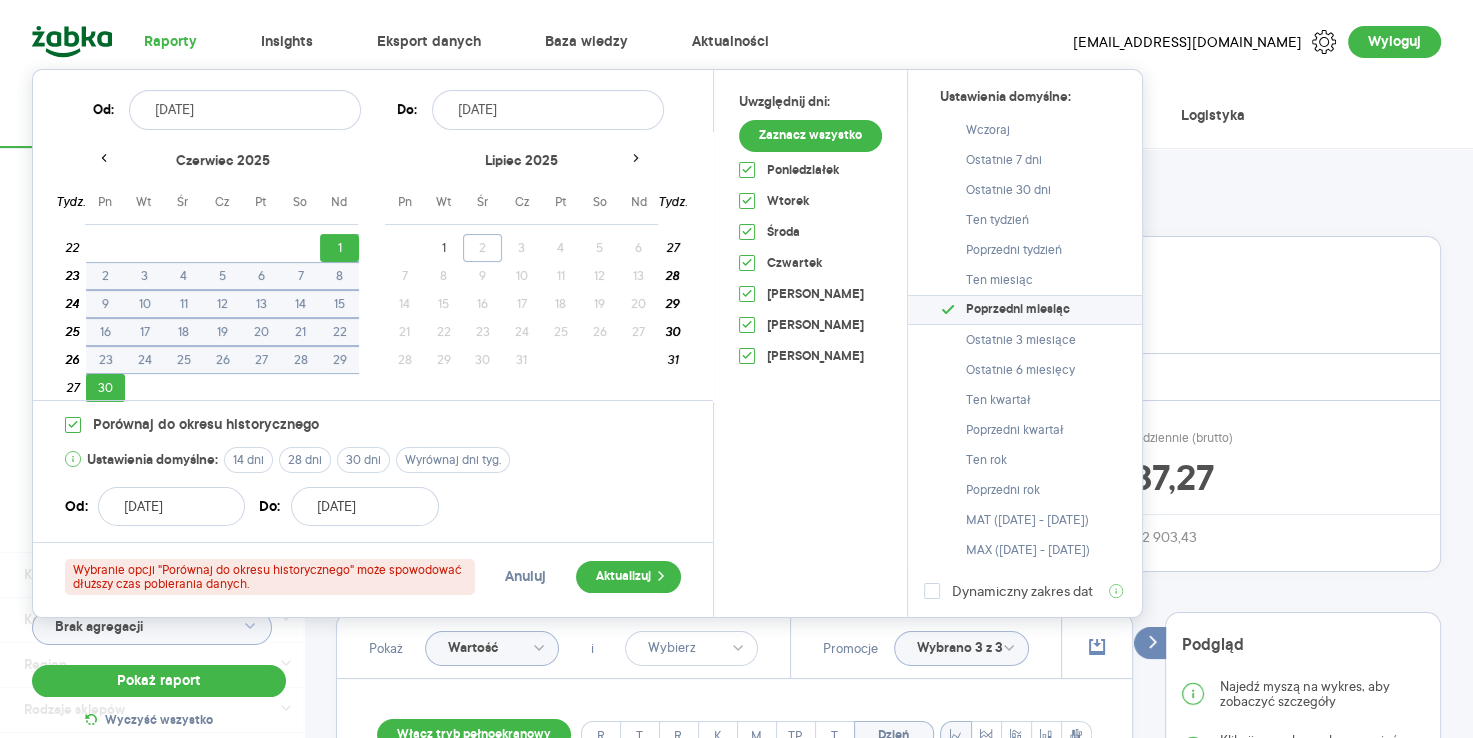click on "Raporty Insights Eksport danych Baza wiedzy Aktualności [EMAIL_ADDRESS][DOMAIN_NAME] Wyloguj" at bounding box center [736, 42] 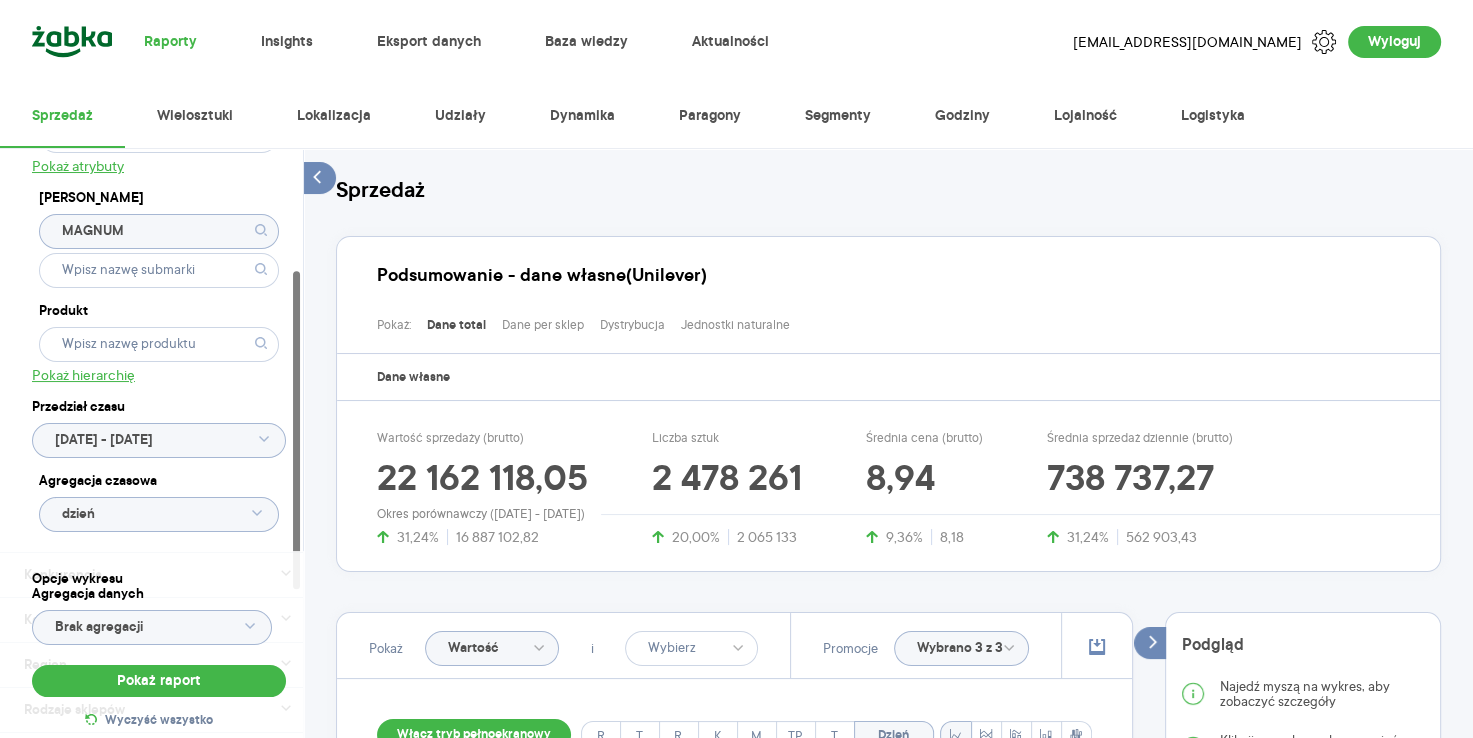 click on "dzień" 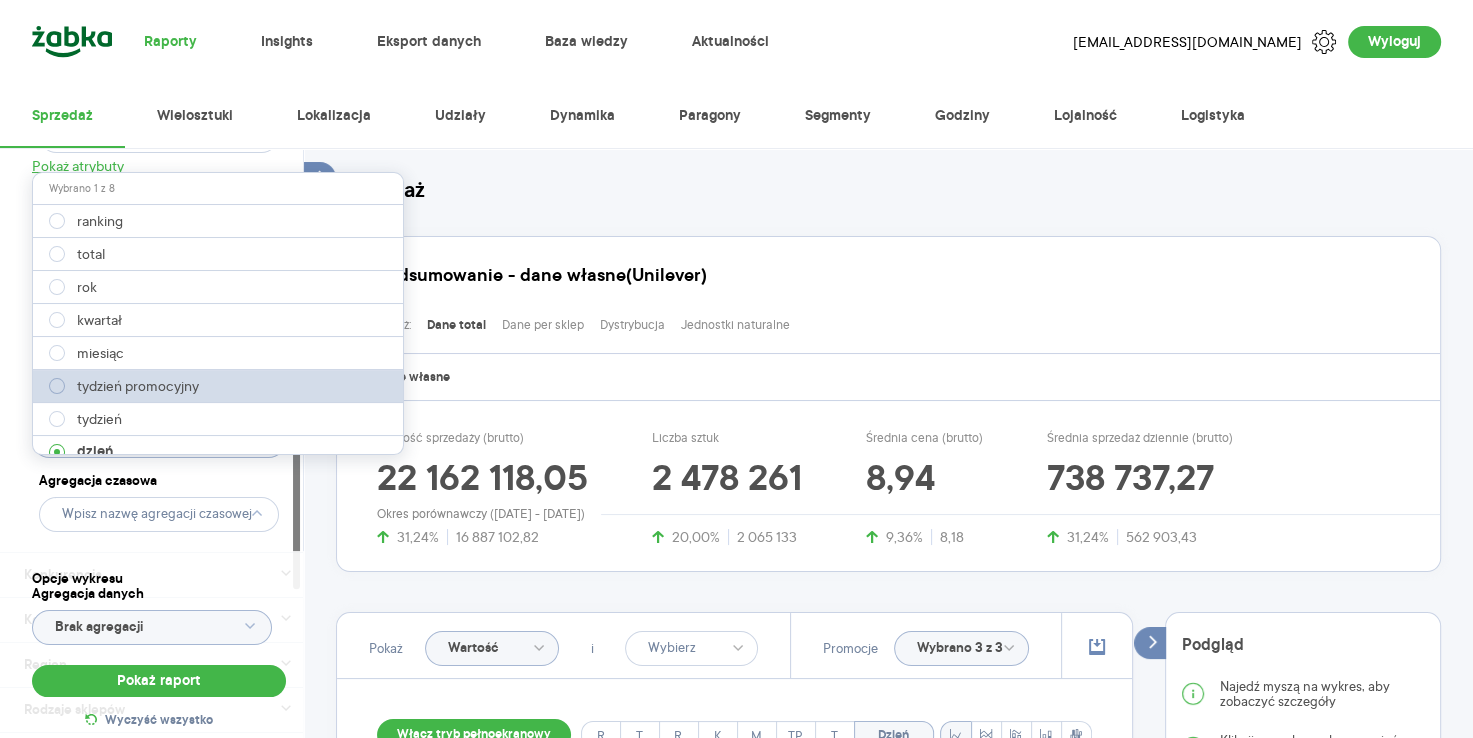 click at bounding box center [57, 386] 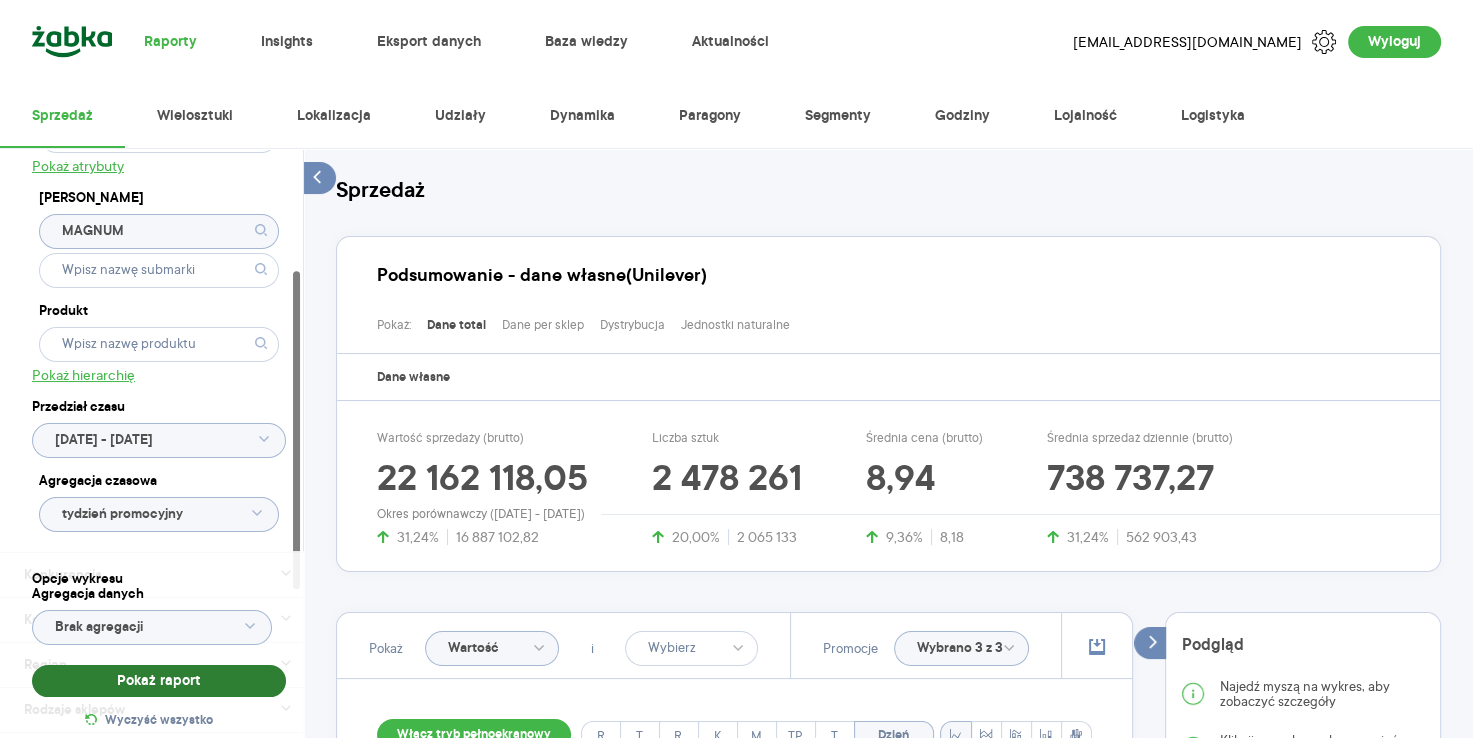click on "Pokaż raport" at bounding box center (159, 681) 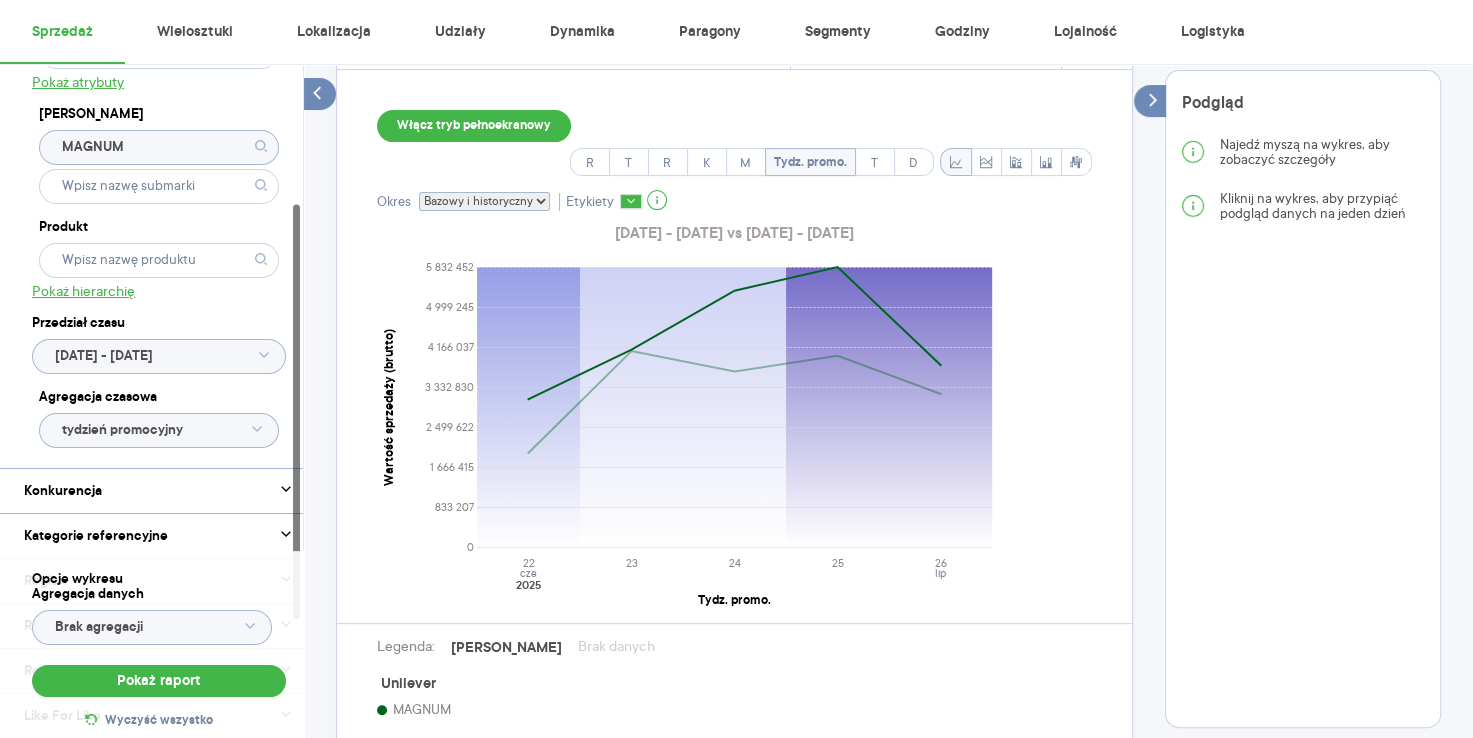 scroll, scrollTop: 620, scrollLeft: 0, axis: vertical 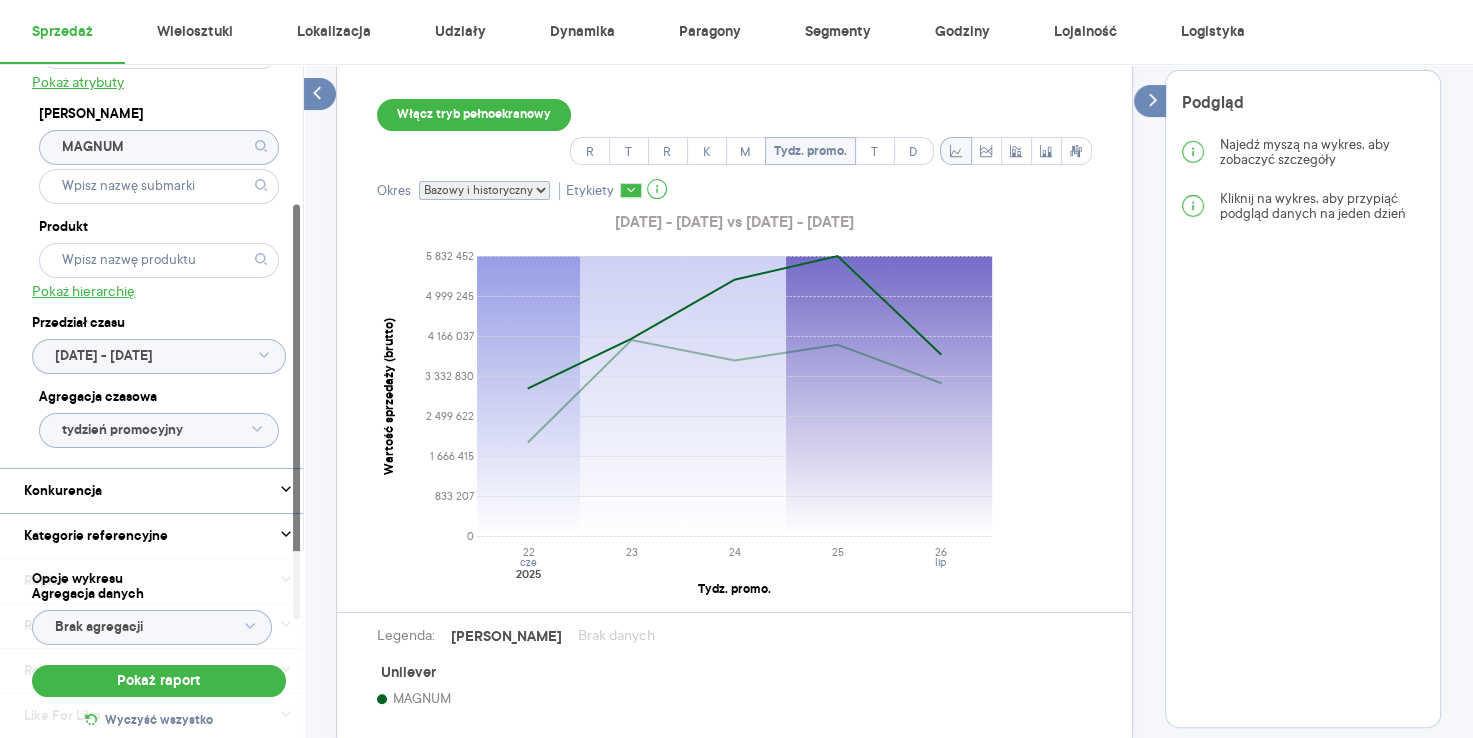 click on "[DATE] - [DATE]" 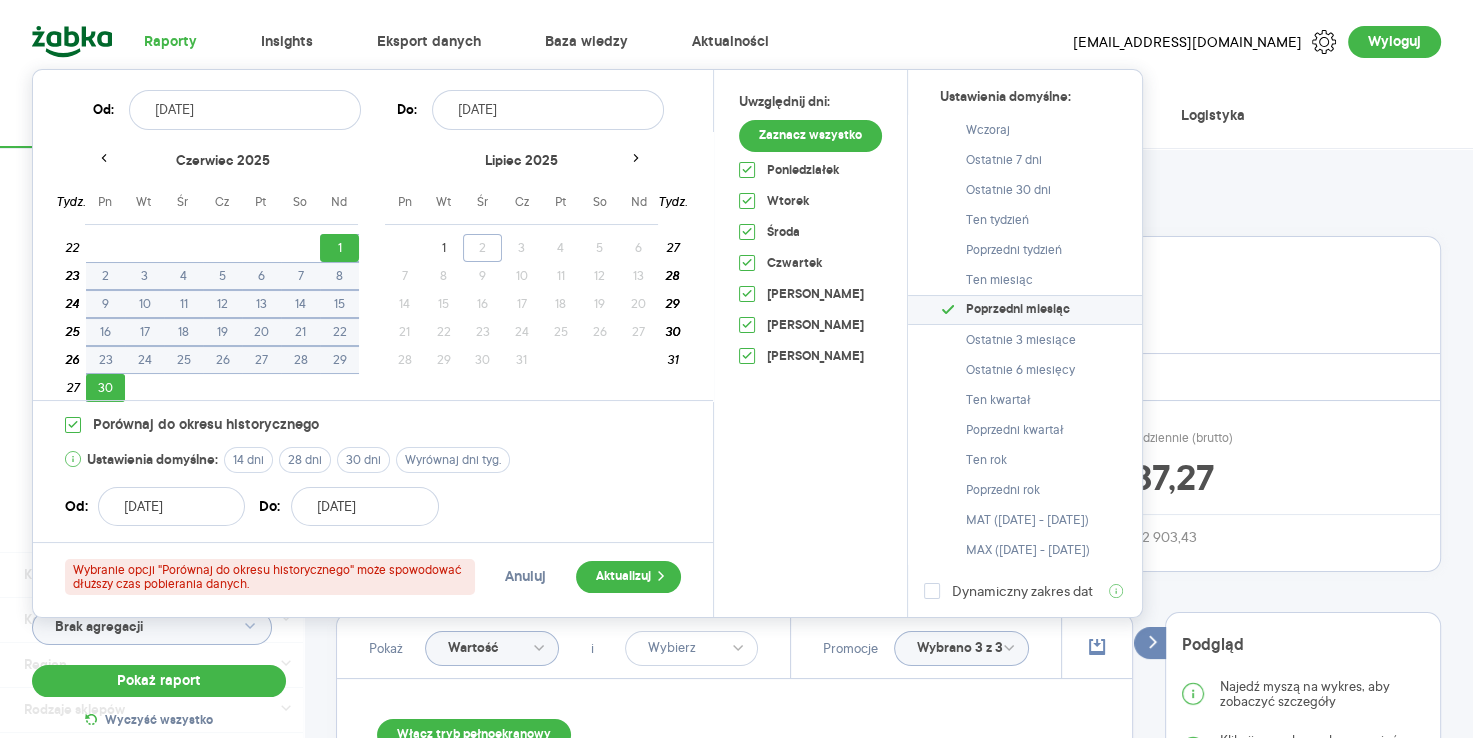 click on "Anuluj" at bounding box center [525, 577] 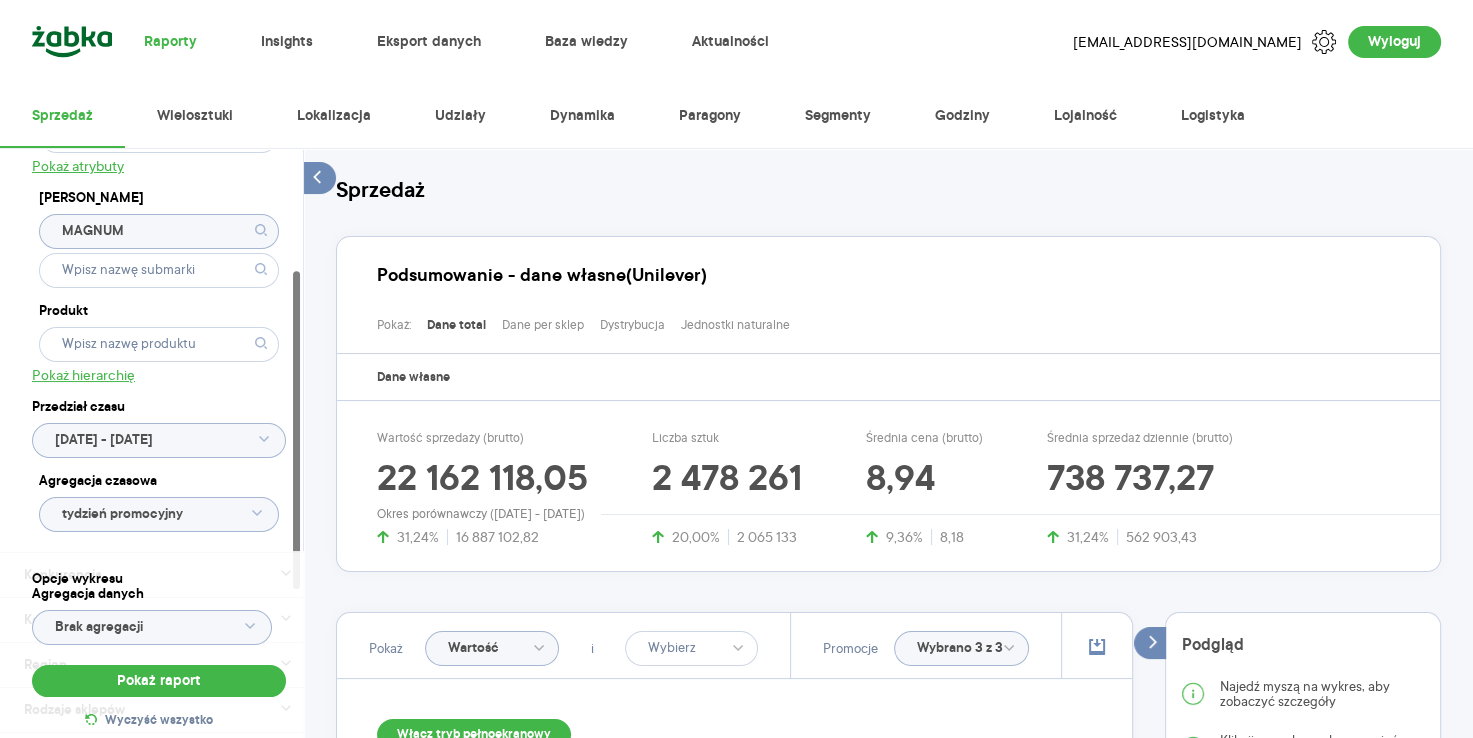 click on "tydzień promocyjny" 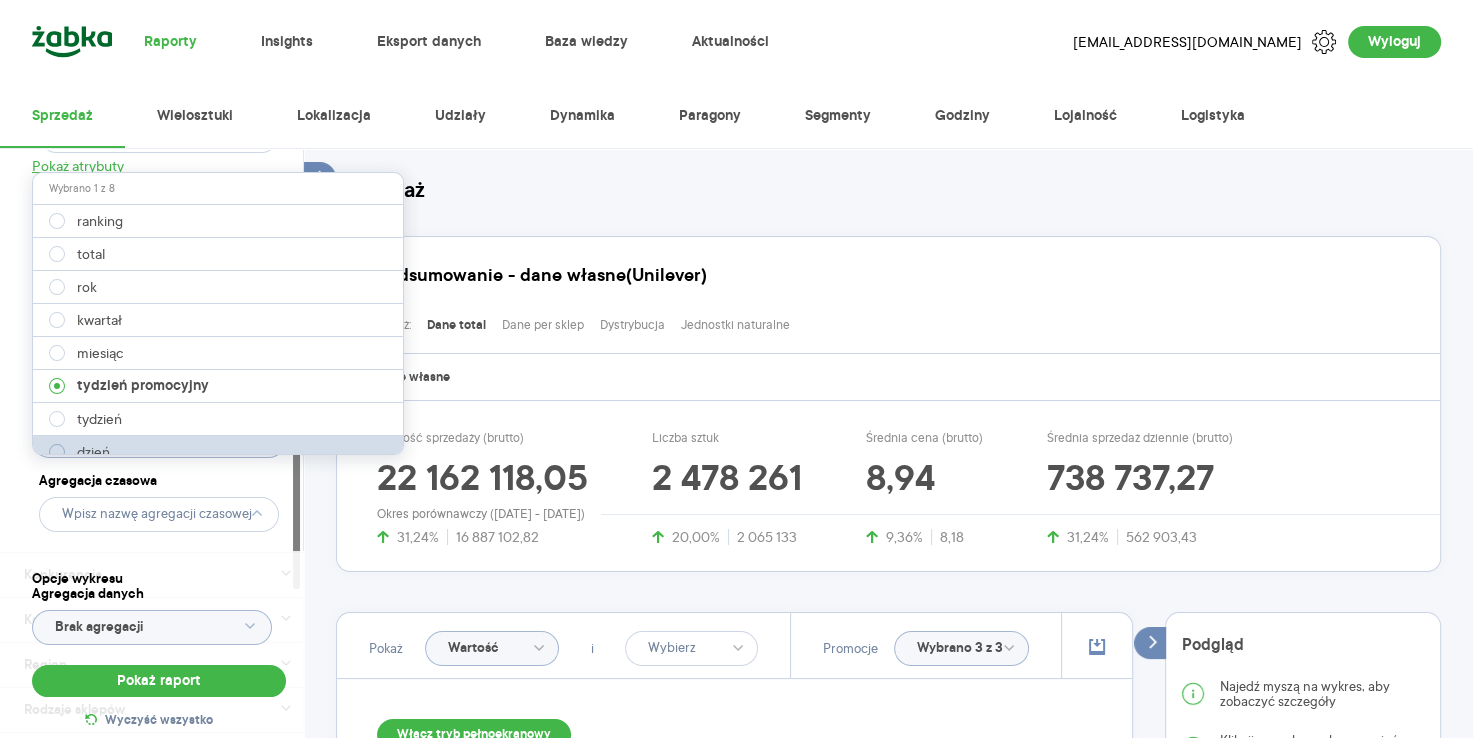 click at bounding box center [57, 452] 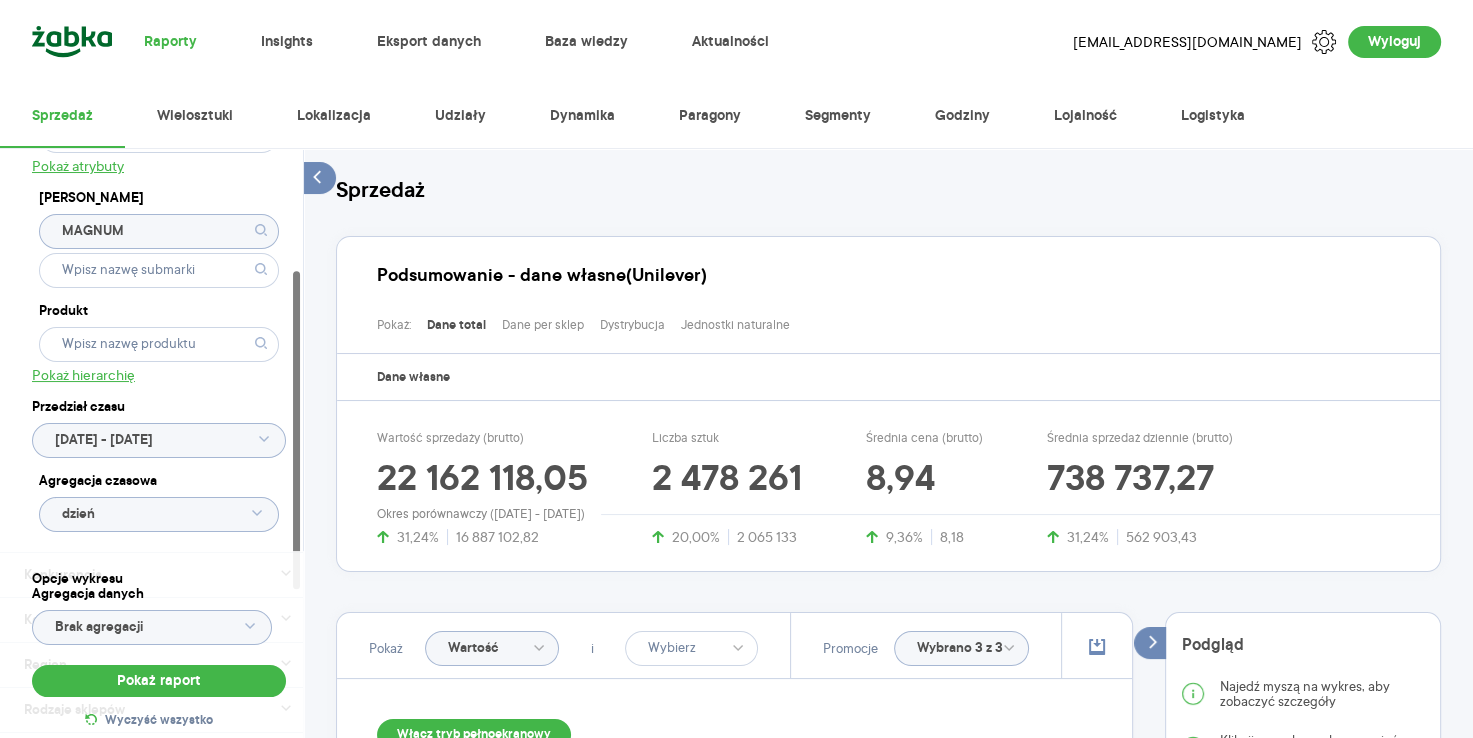click on "[DATE] - [DATE]" 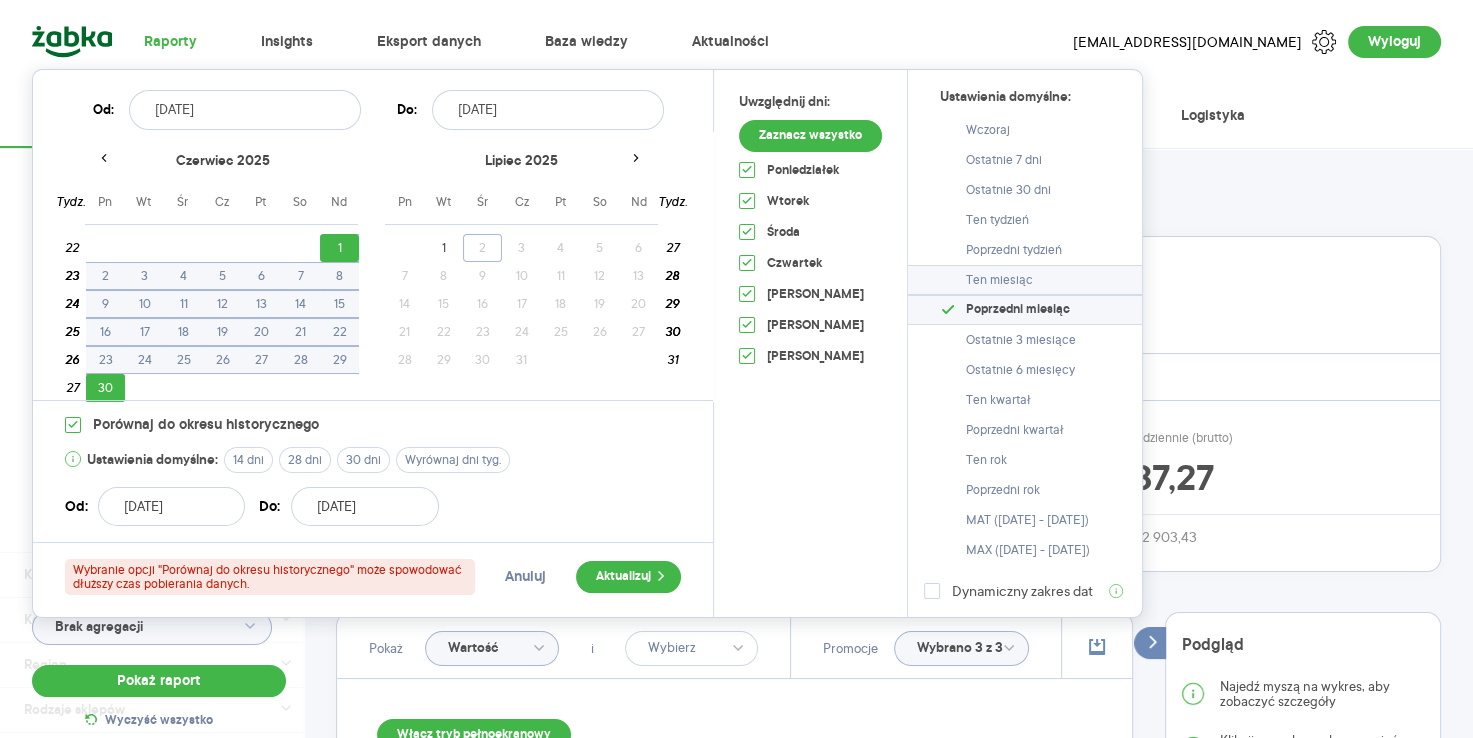 click on "Ten miesiąc" at bounding box center [1025, 280] 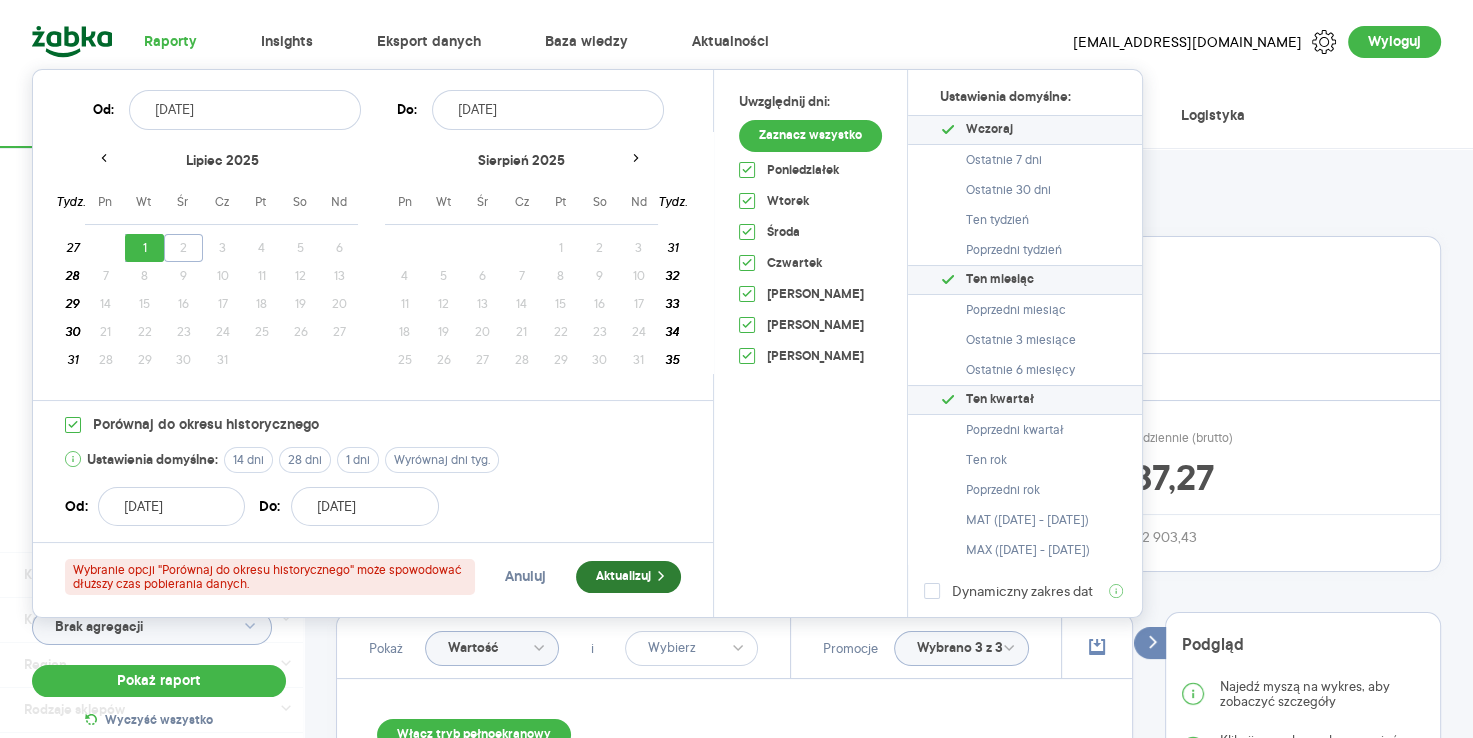 click on "Aktualizuj" at bounding box center [628, 577] 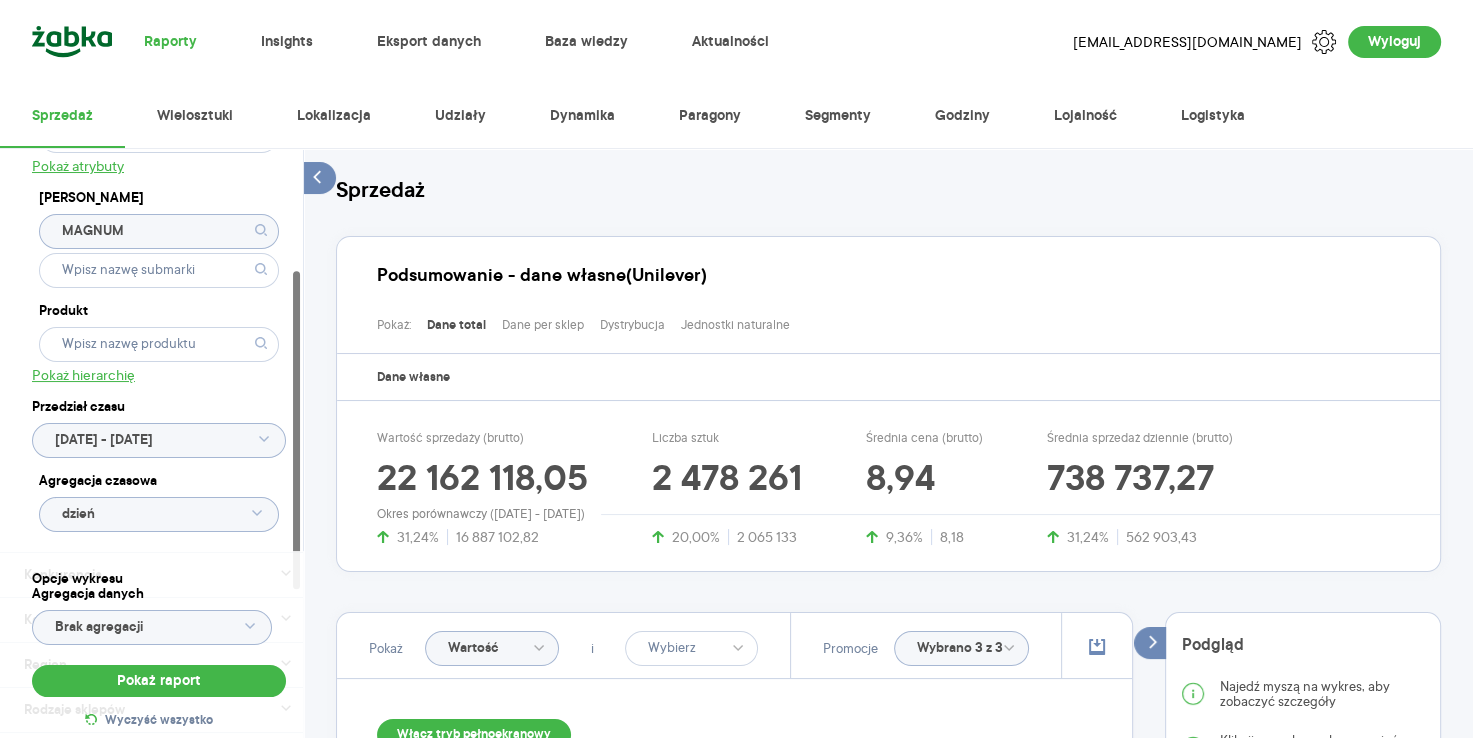 click on "MAGNUM" 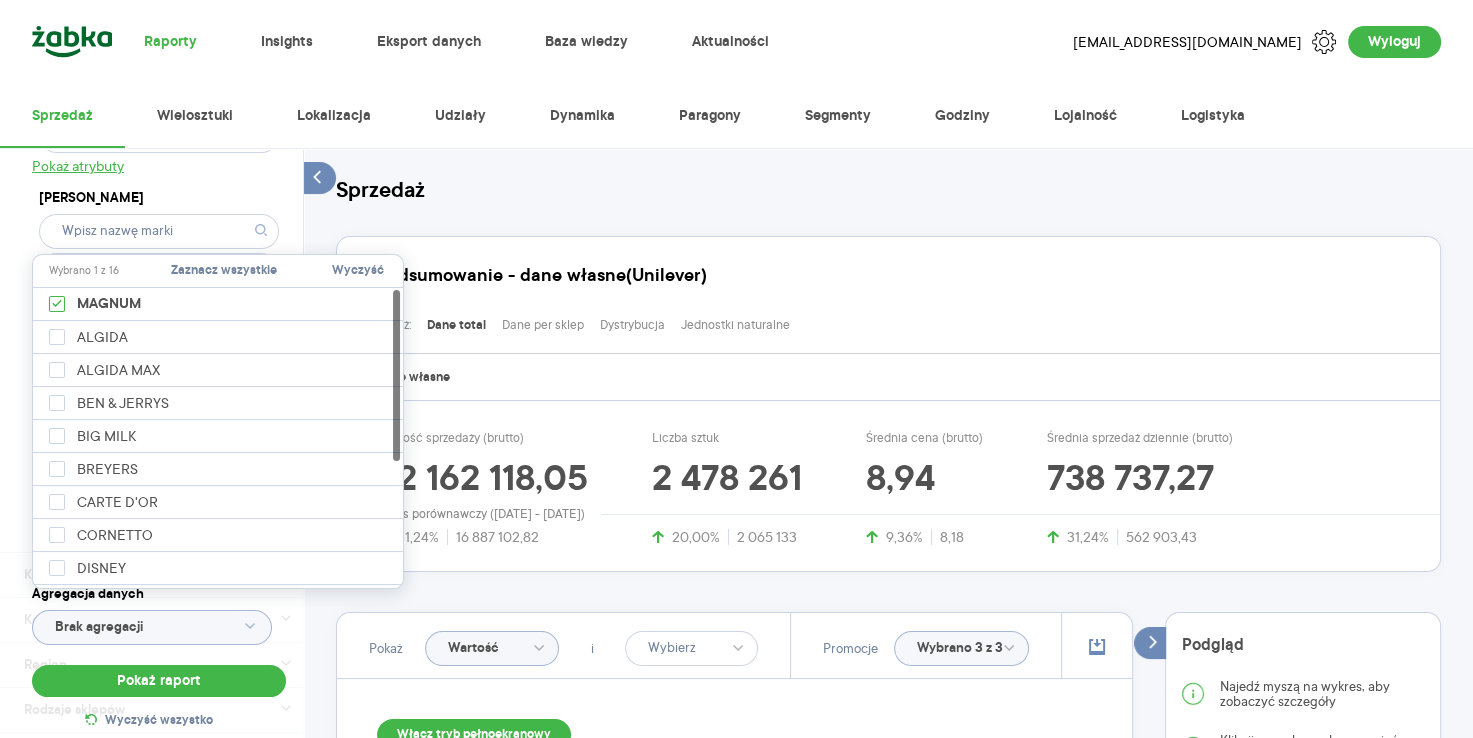 click on "Wyczyść" at bounding box center [358, 271] 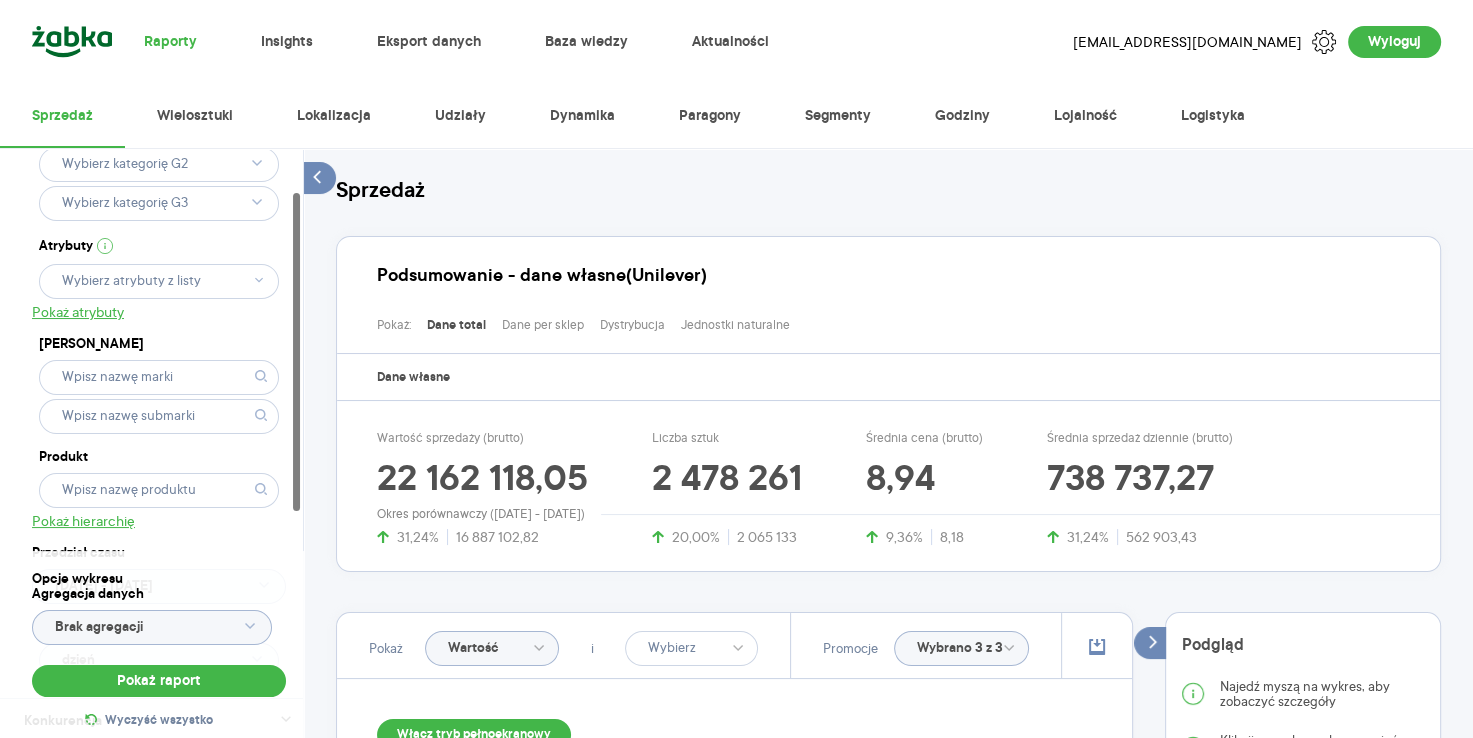 scroll, scrollTop: 80, scrollLeft: 0, axis: vertical 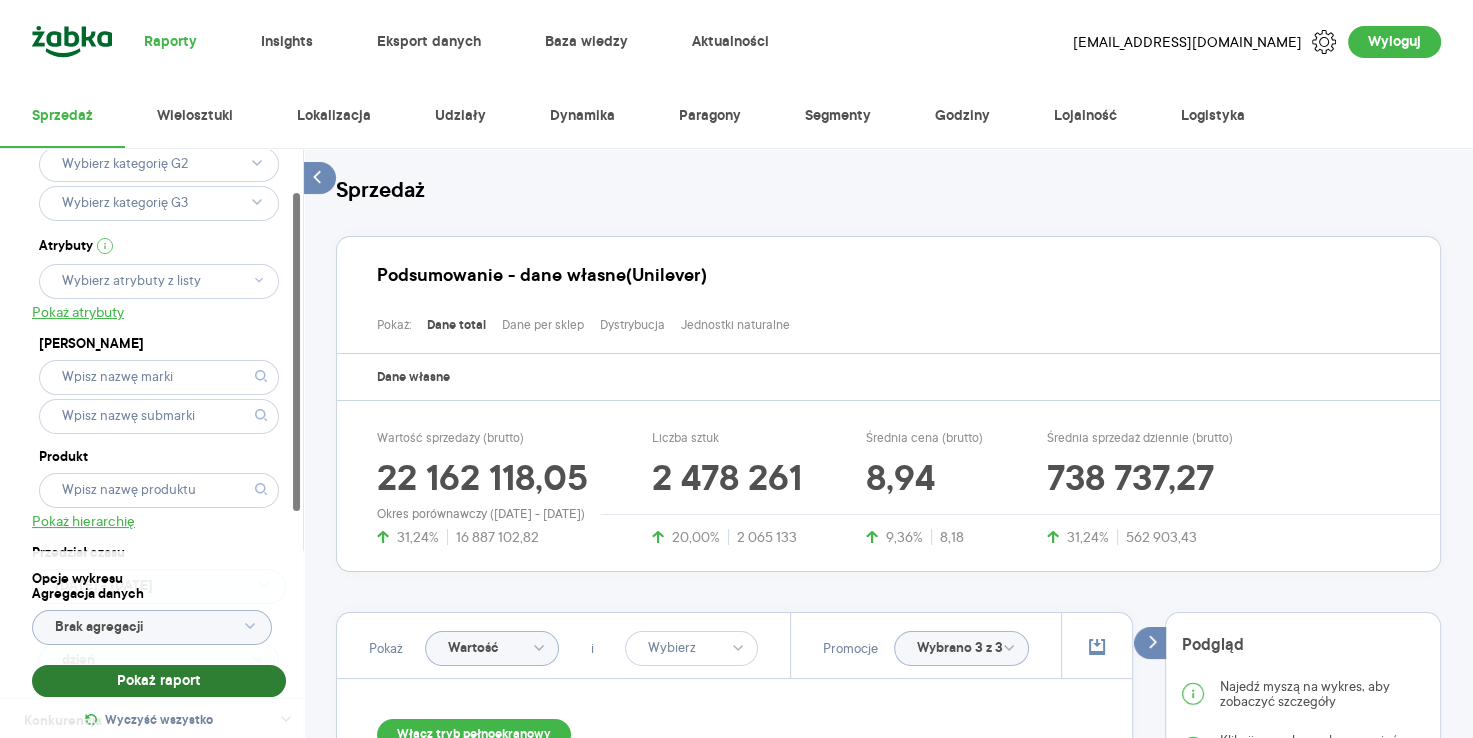 click on "Pokaż raport" at bounding box center (159, 681) 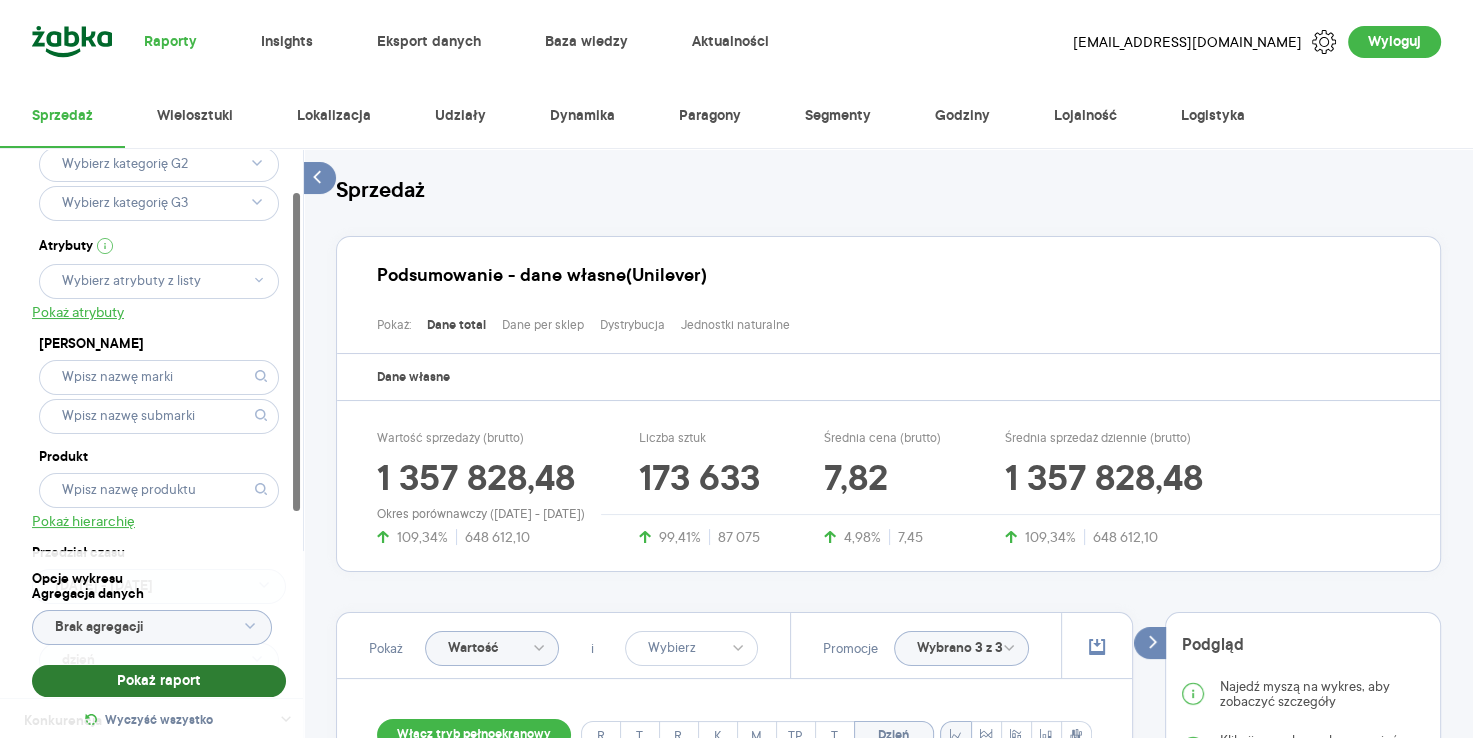 type on "Wybrano 2 z 3" 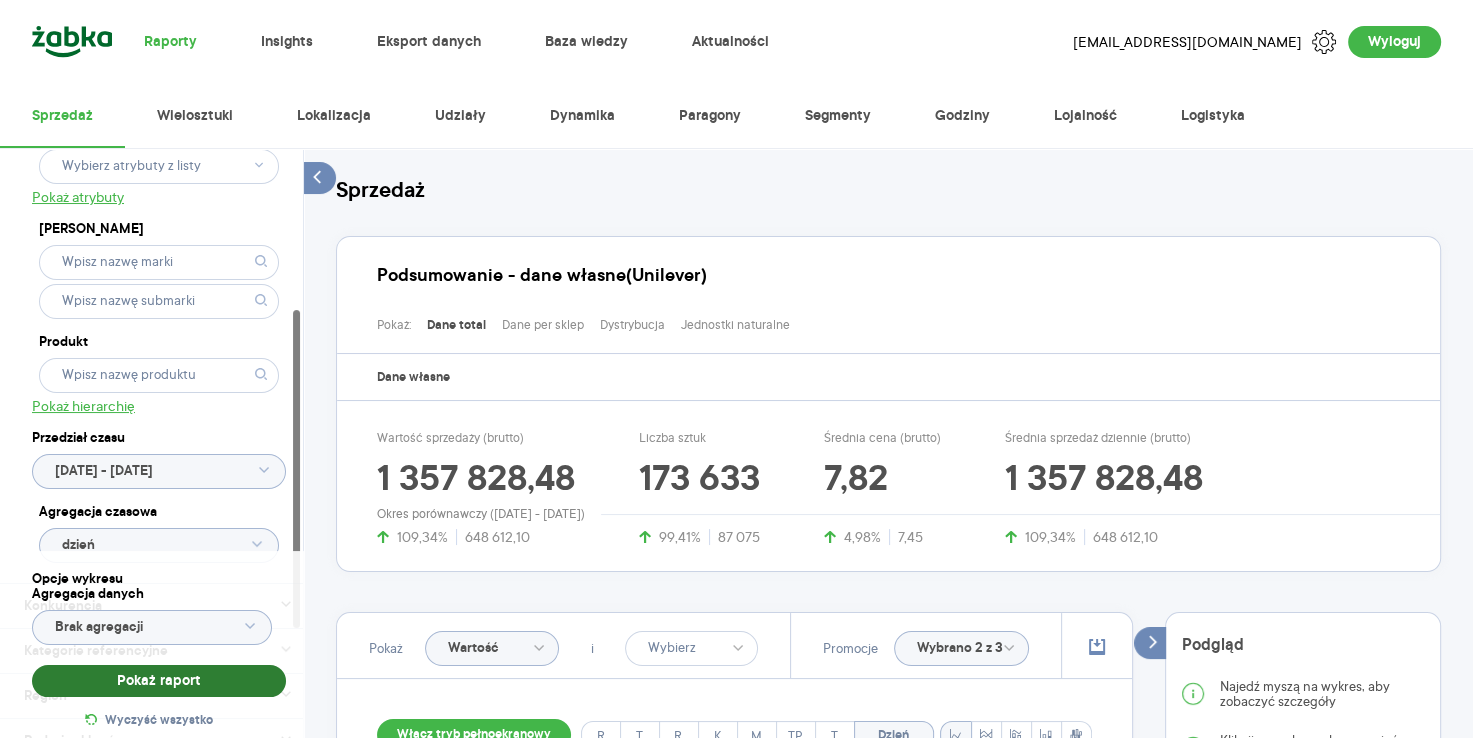 scroll, scrollTop: 0, scrollLeft: 0, axis: both 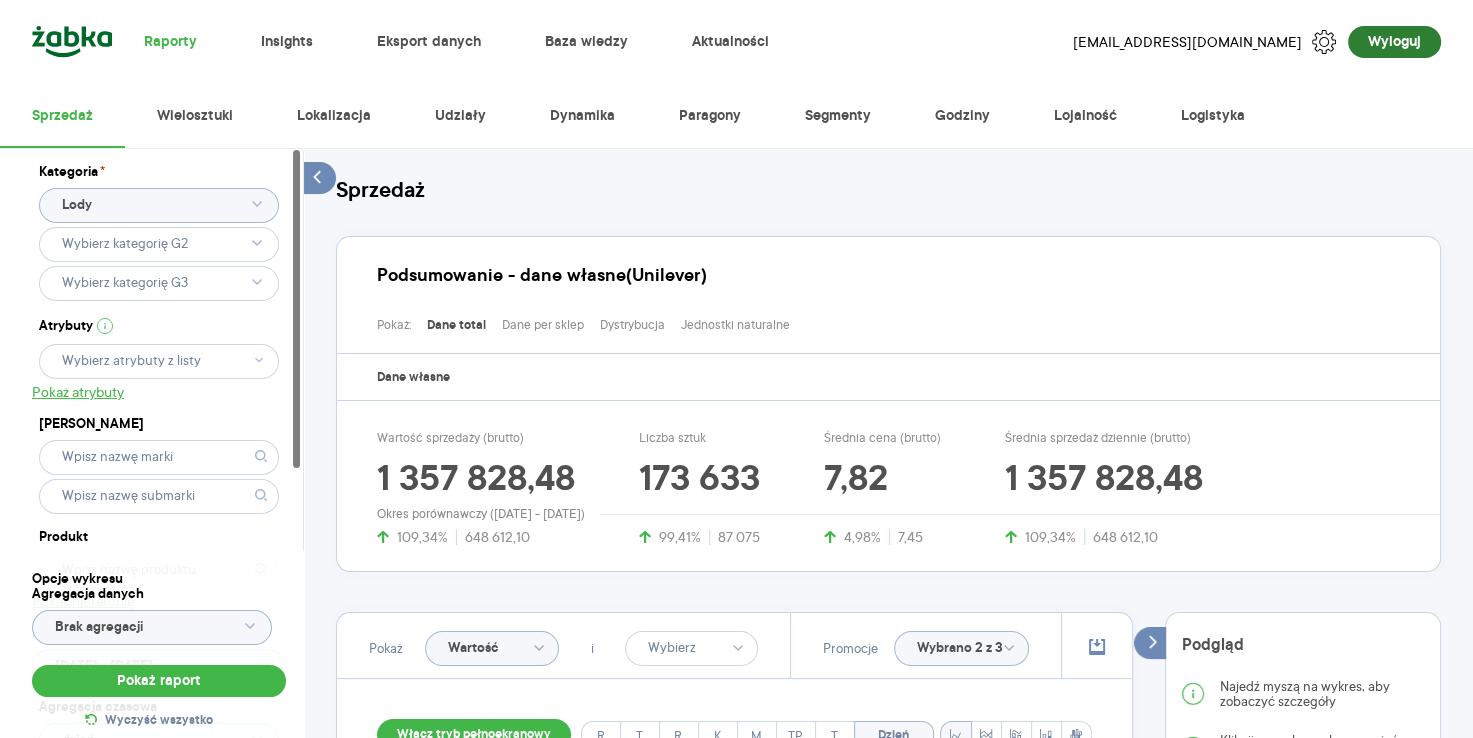 click on "Wyloguj" at bounding box center (1394, 42) 